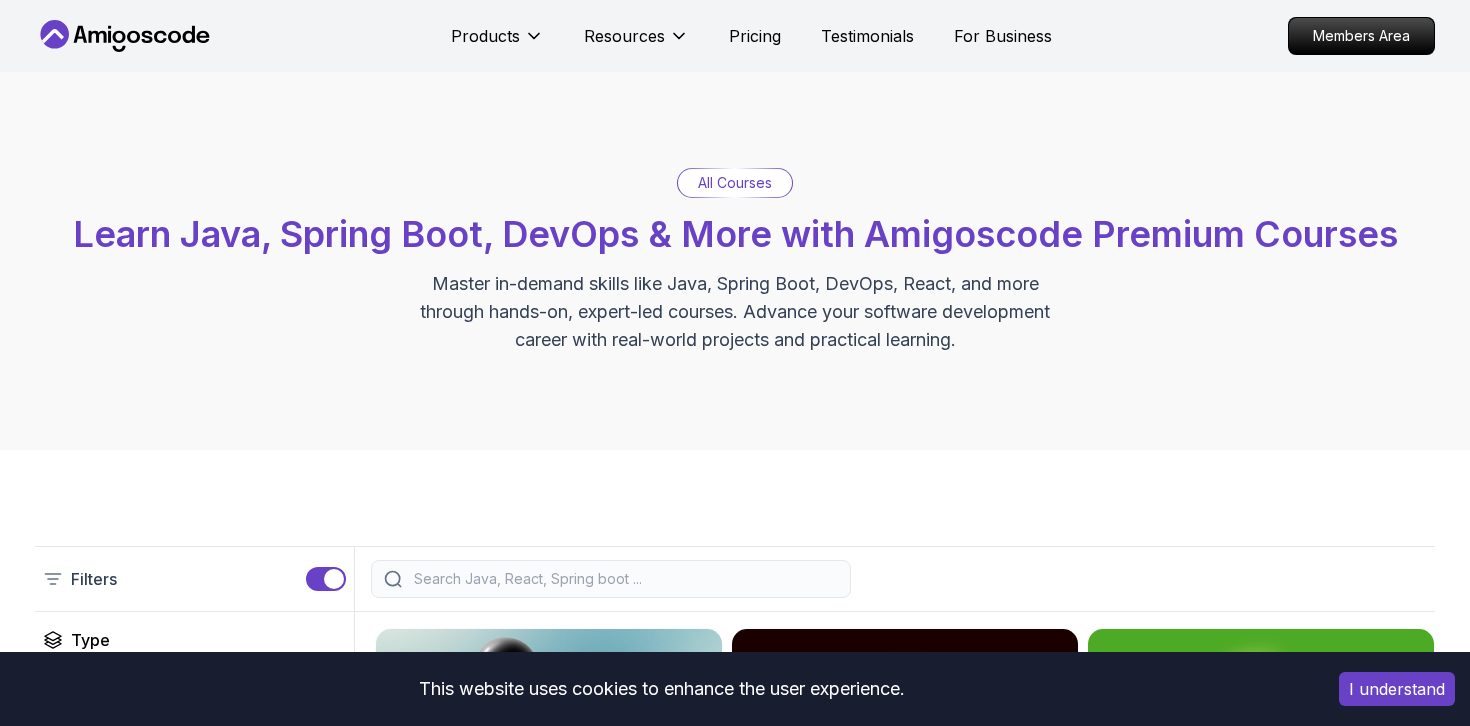 scroll, scrollTop: 0, scrollLeft: 0, axis: both 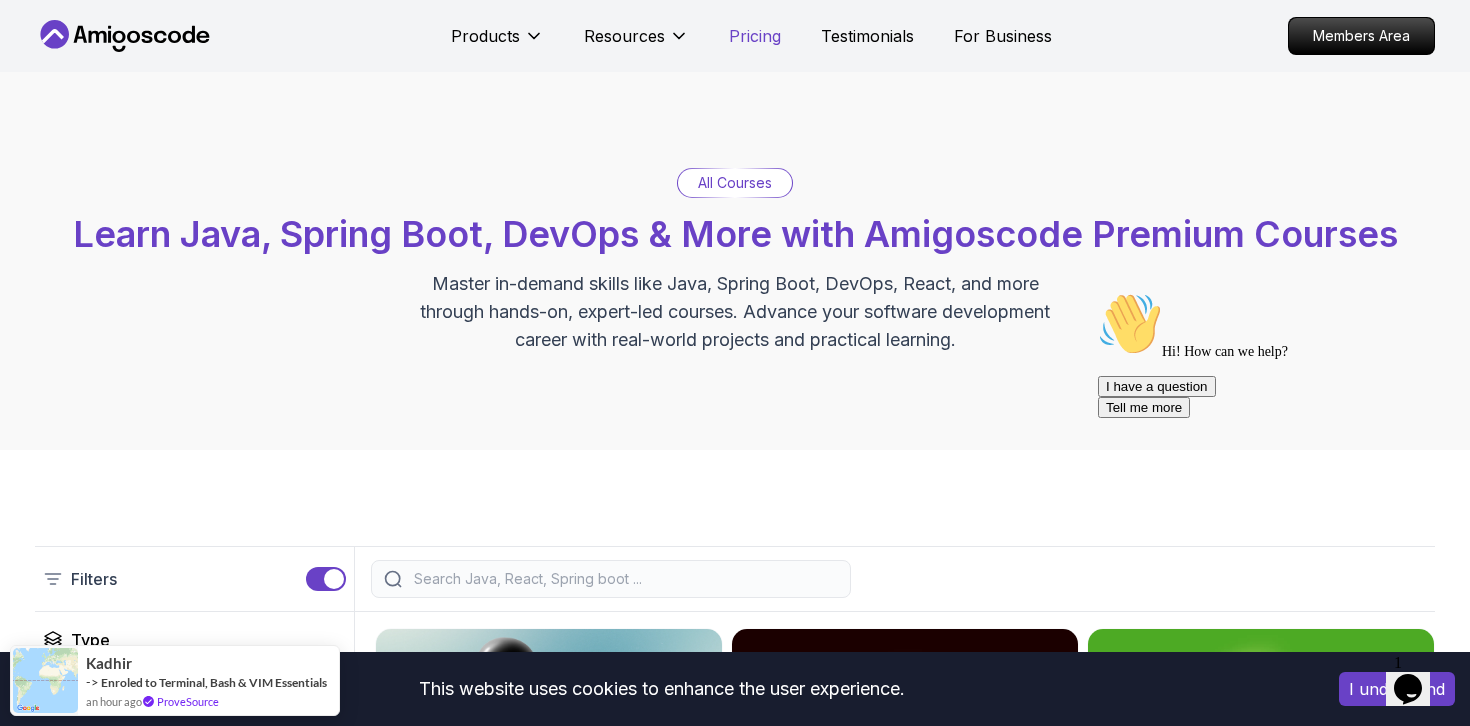 click on "Pricing" at bounding box center [755, 36] 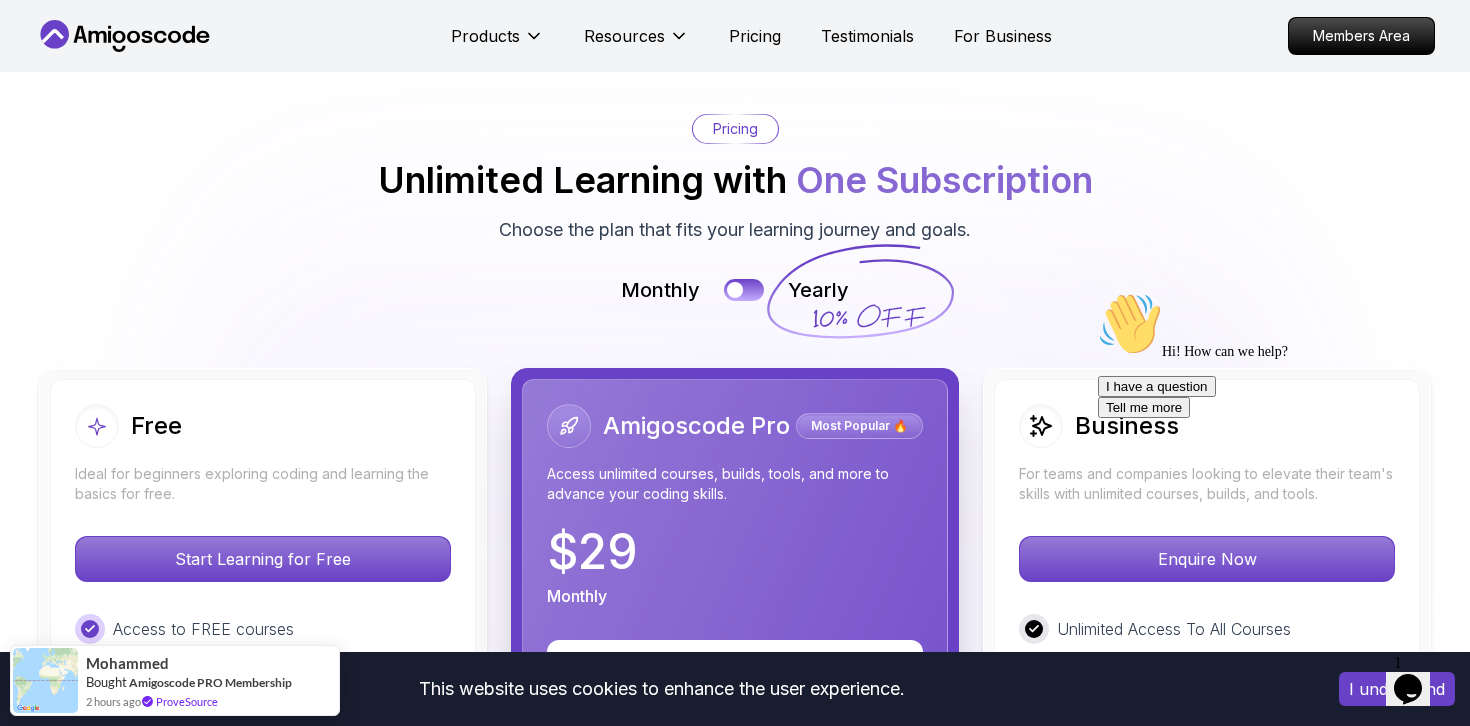 scroll, scrollTop: 4393, scrollLeft: 0, axis: vertical 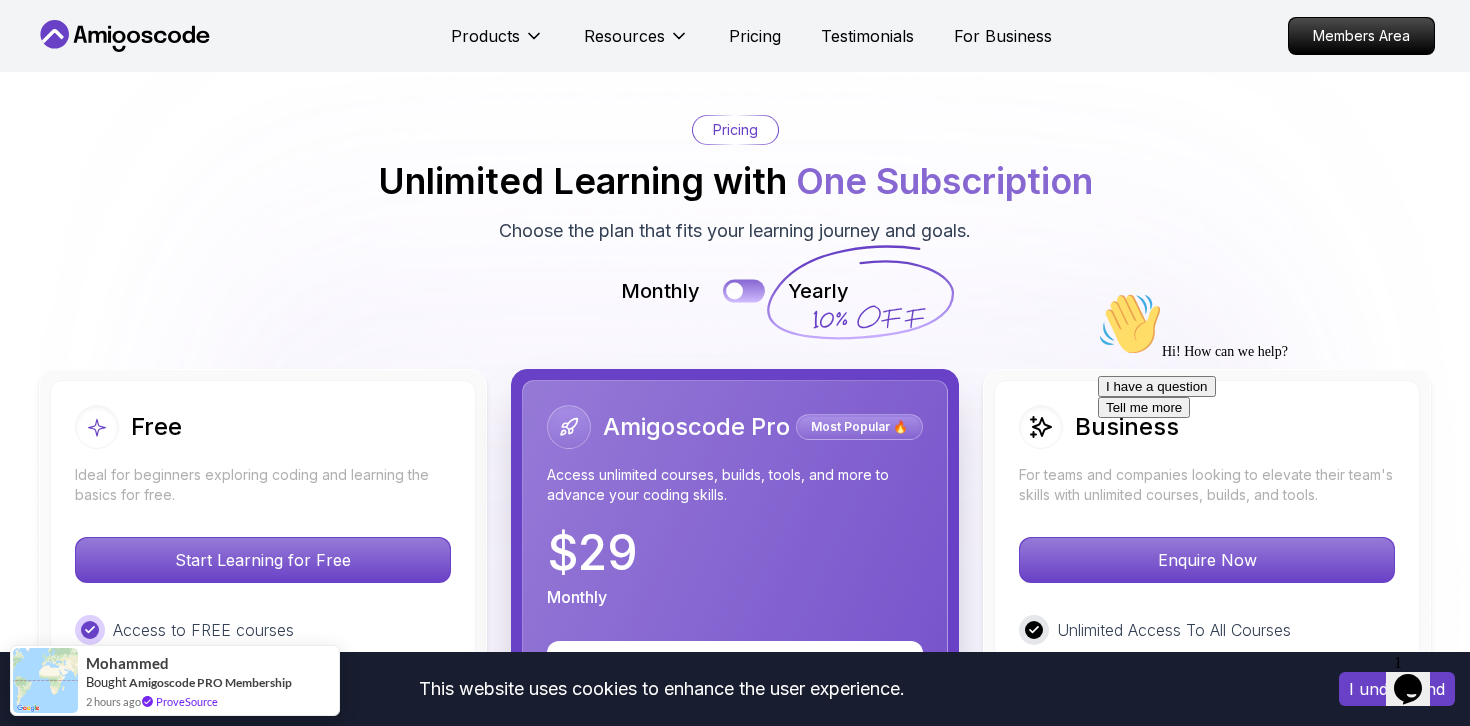 click at bounding box center [734, 291] 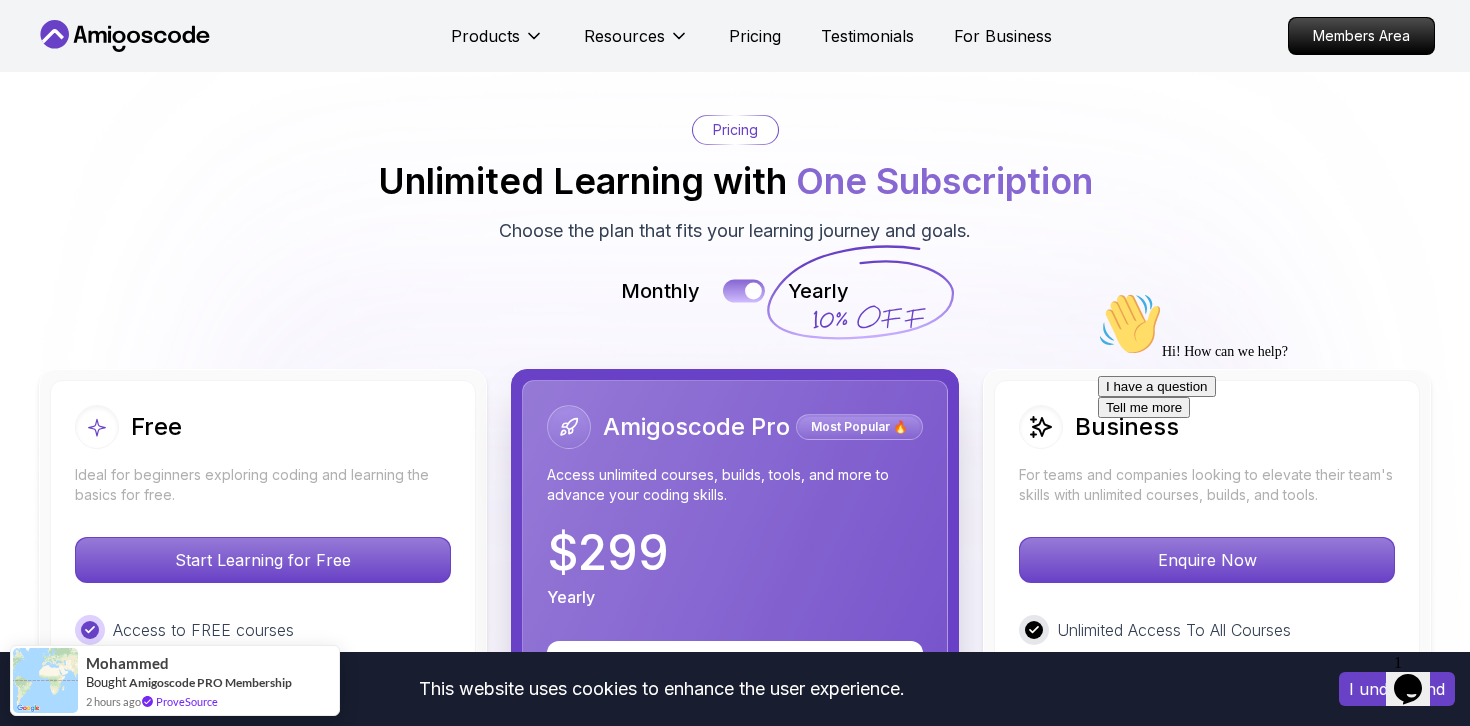 click at bounding box center (744, 291) 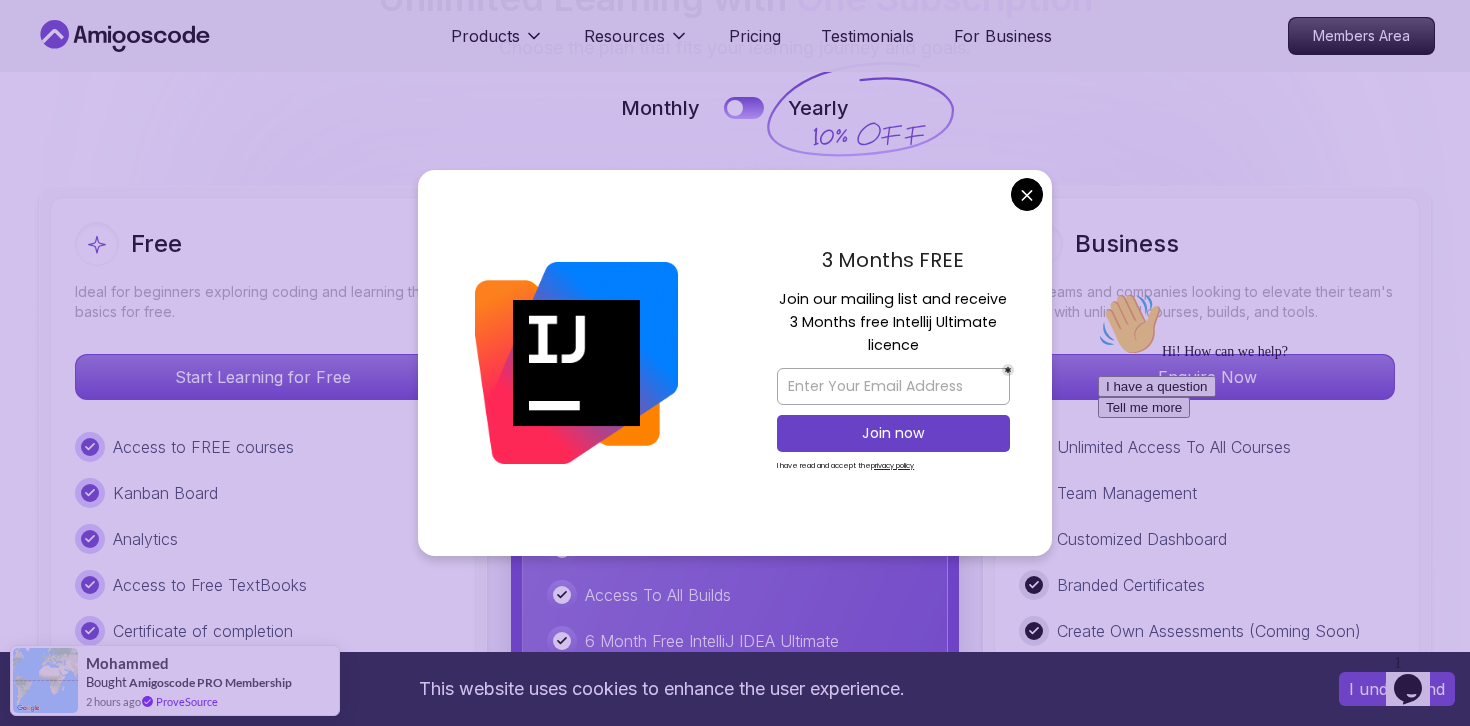 scroll, scrollTop: 4698, scrollLeft: 0, axis: vertical 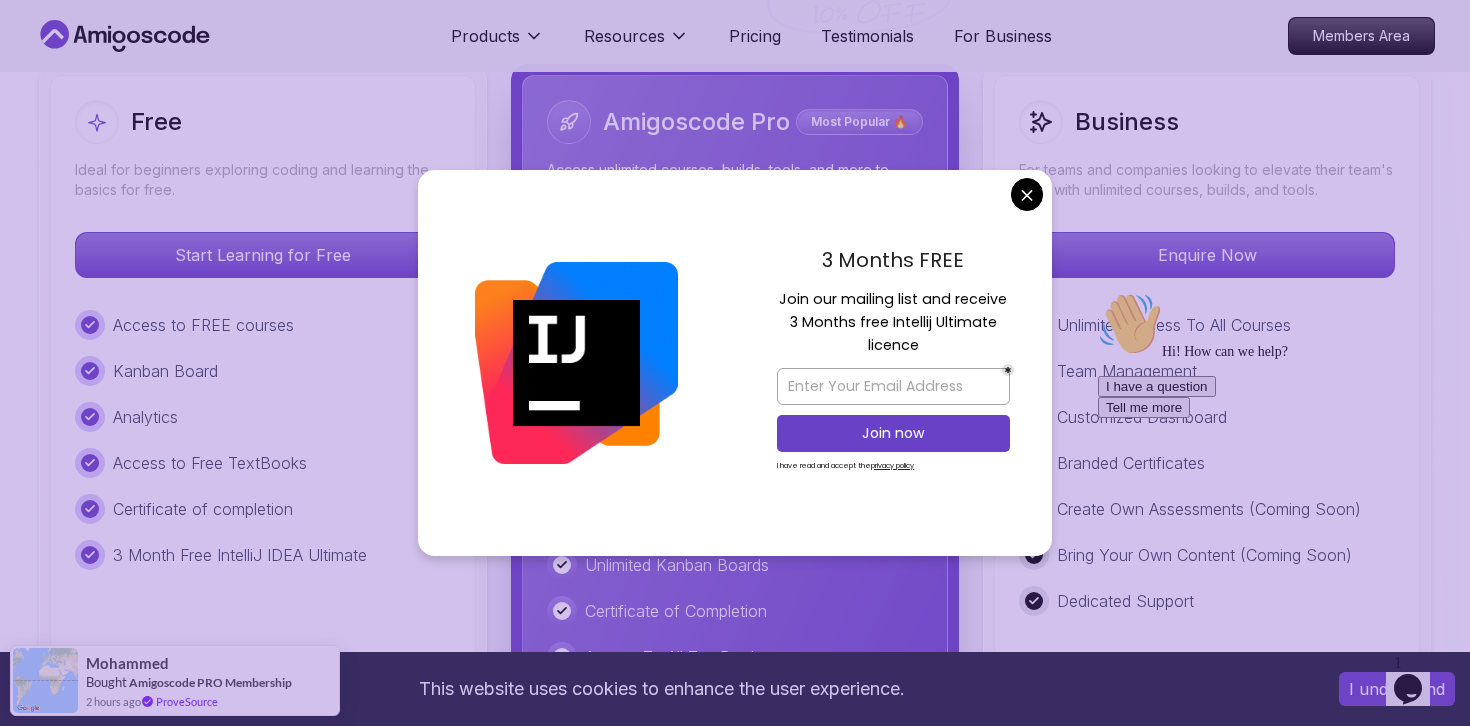 click on "This website uses cookies to enhance the user experience. I understand Products Resources Pricing Testimonials For Business Members Area Products Resources Pricing Testimonials For Business Members Area Jogh Long Spring Developer Advocate "Amigoscode Does a pretty good job, and consistently too, covering Spring and for that, I'm very Appreciative" The One-Stop Platform for   Developers Get unlimited access to coding   courses ,   Quizzes ,   Builds  and   Tools . Start your journey or level up your career with Amigoscode today! Start for Free https://amigoscode.com/dashboard OUR AMIGO STUDENTS WORK IN TOP COMPANIES Courses Builds Discover Amigoscode's Latest   Premium Courses! Get unlimited access to coding   courses ,   Quizzes ,   Builds  and   Tools . Start your journey or level up your career with Amigoscode today! Browse all  courses Advanced Spring Boot Pro Dive deep into Spring Boot with our advanced course, designed to take your skills from intermediate to expert level. NEW Spring Boot for Beginners" at bounding box center (735, 1157) 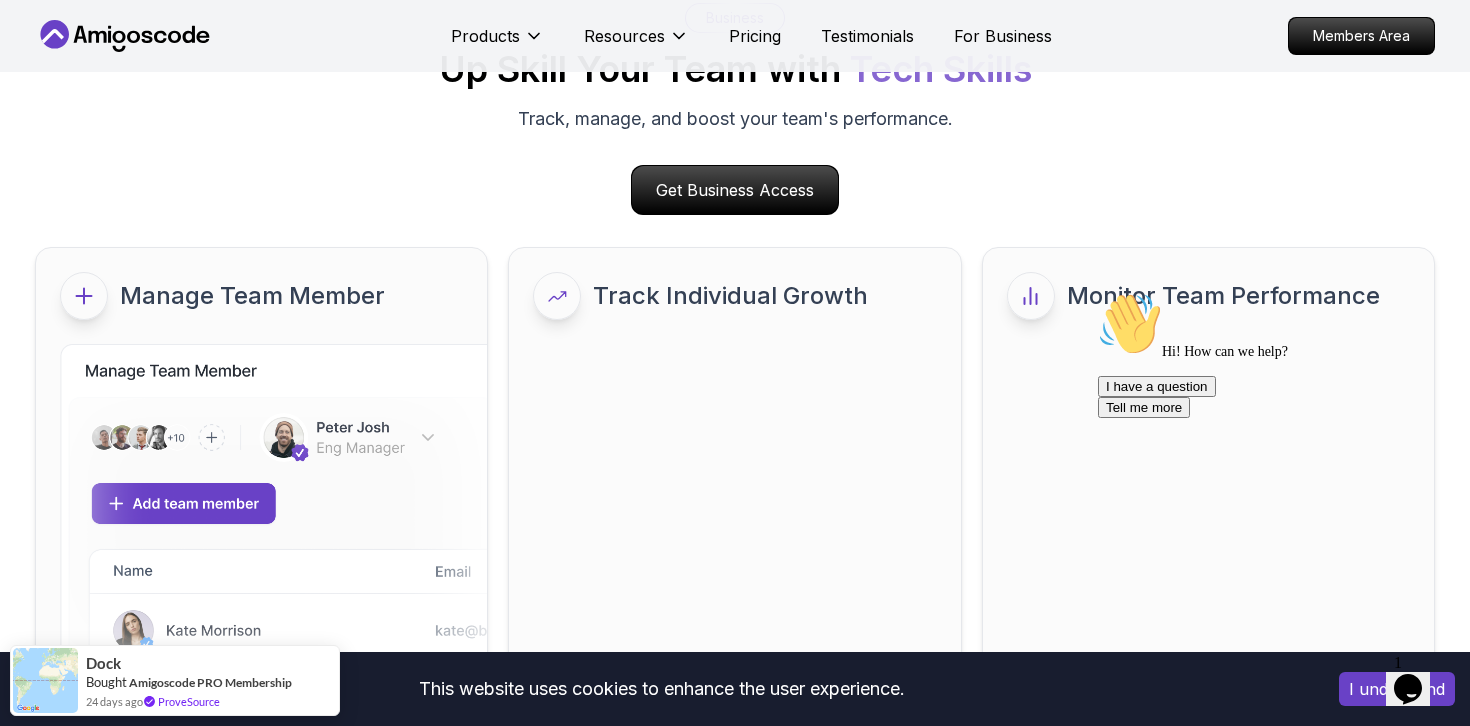 scroll, scrollTop: 8734, scrollLeft: 0, axis: vertical 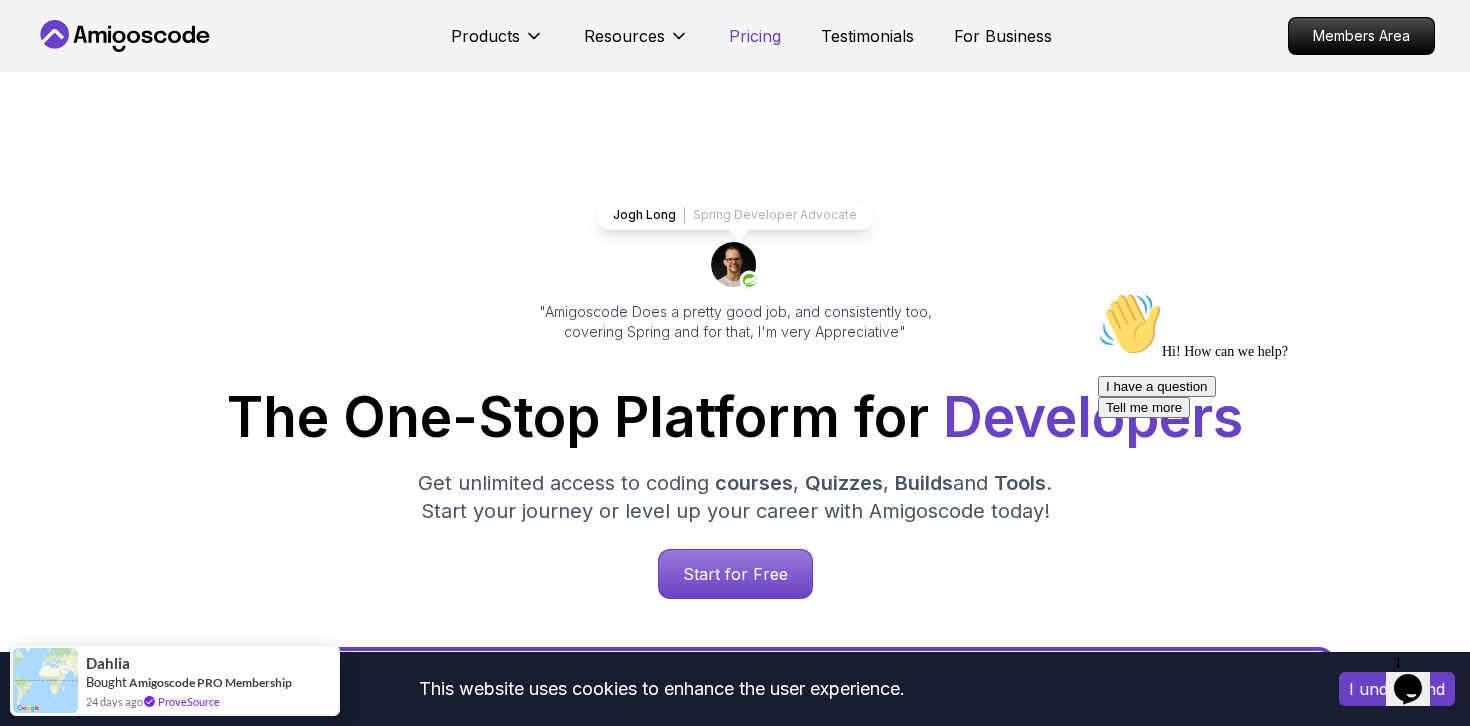 click on "Pricing" at bounding box center [755, 36] 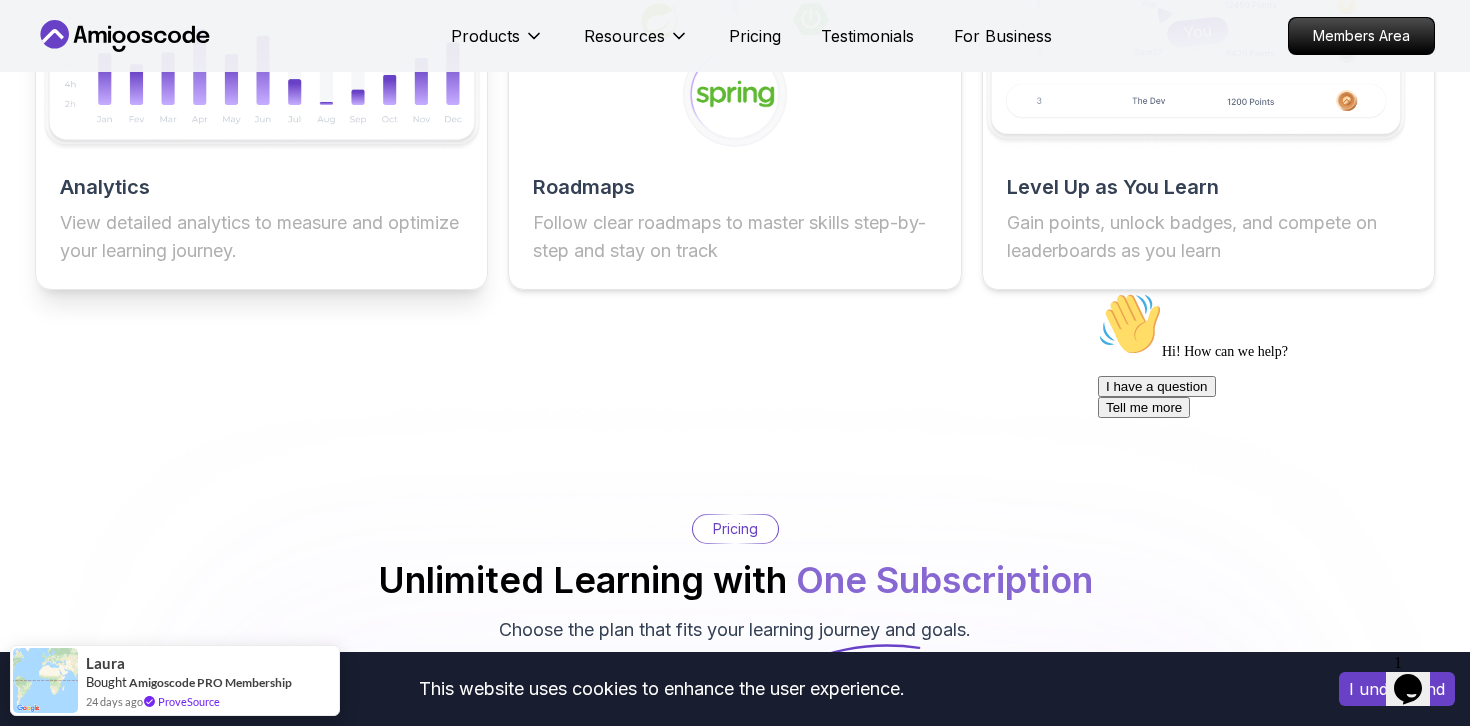 scroll, scrollTop: 3836, scrollLeft: 0, axis: vertical 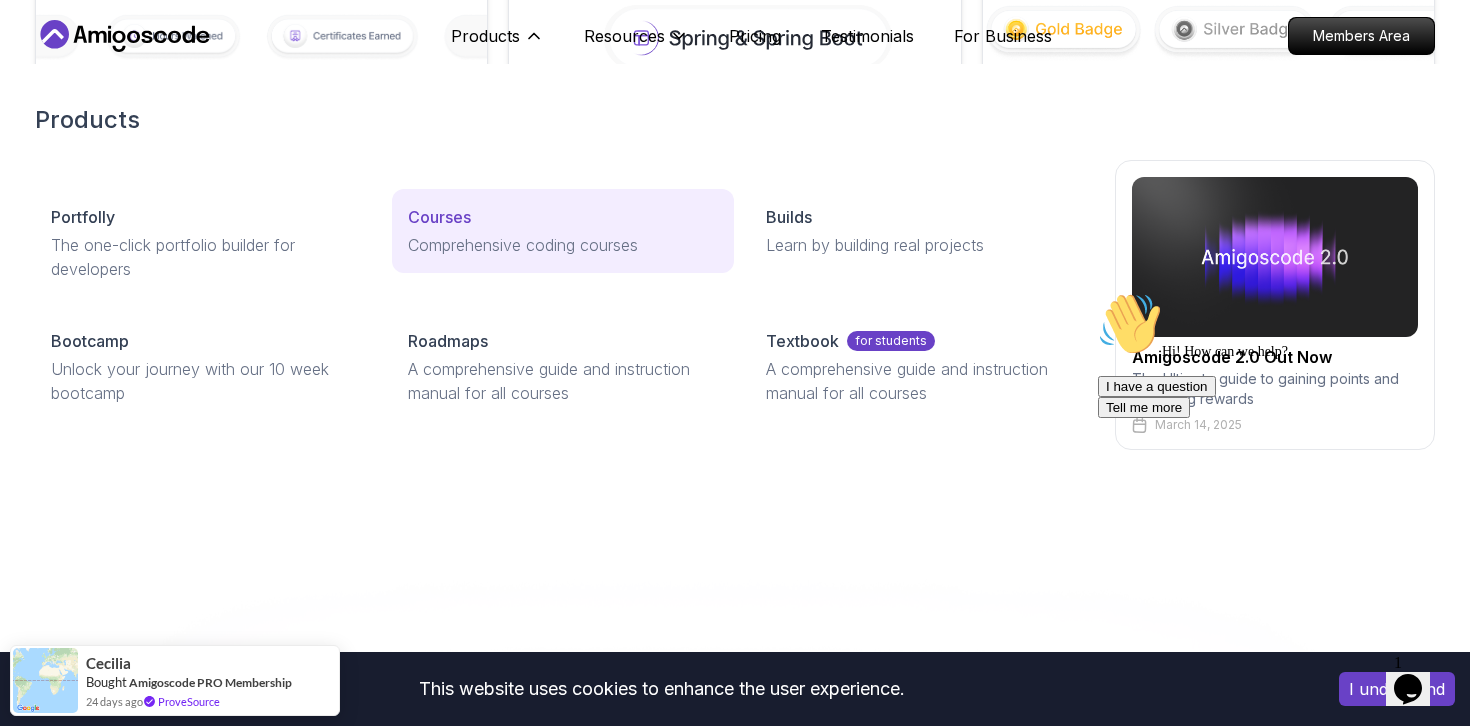 click on "Courses" at bounding box center [439, 217] 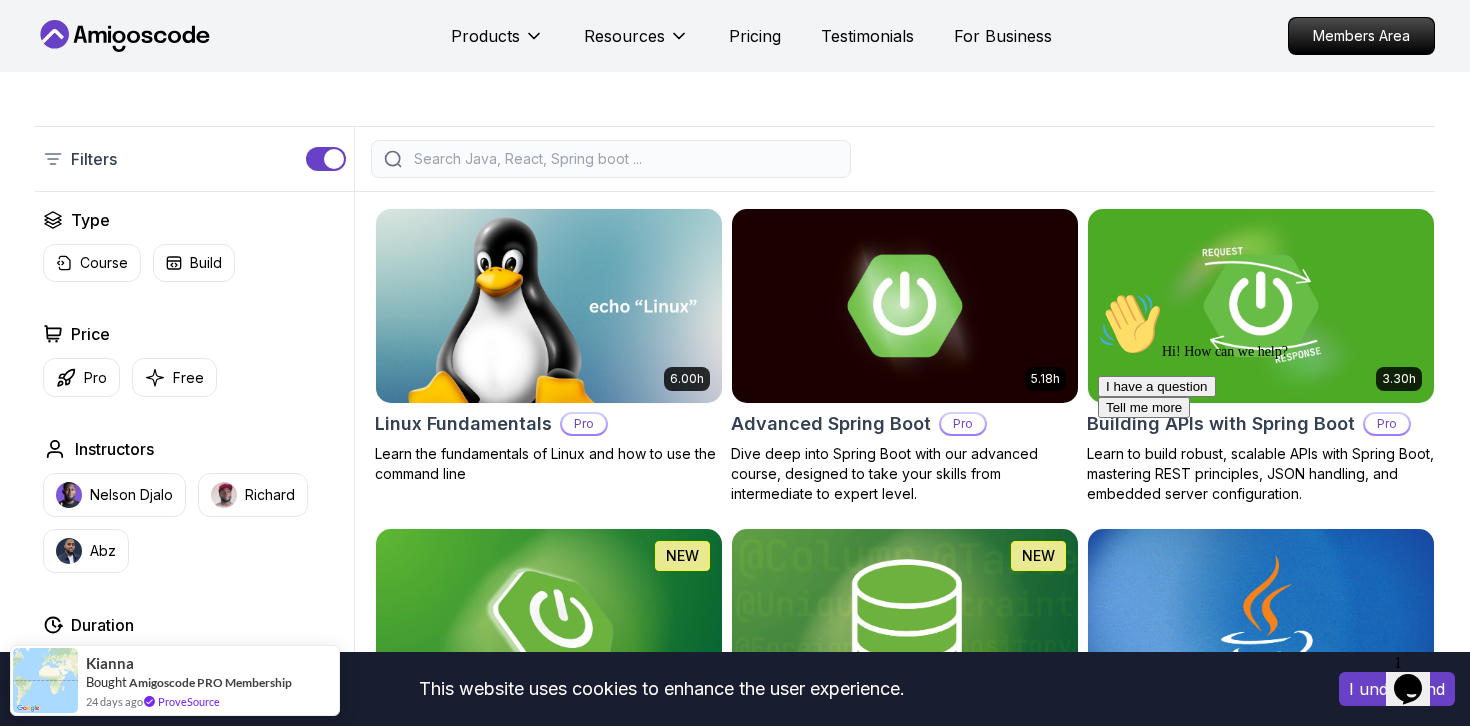scroll, scrollTop: 370, scrollLeft: 0, axis: vertical 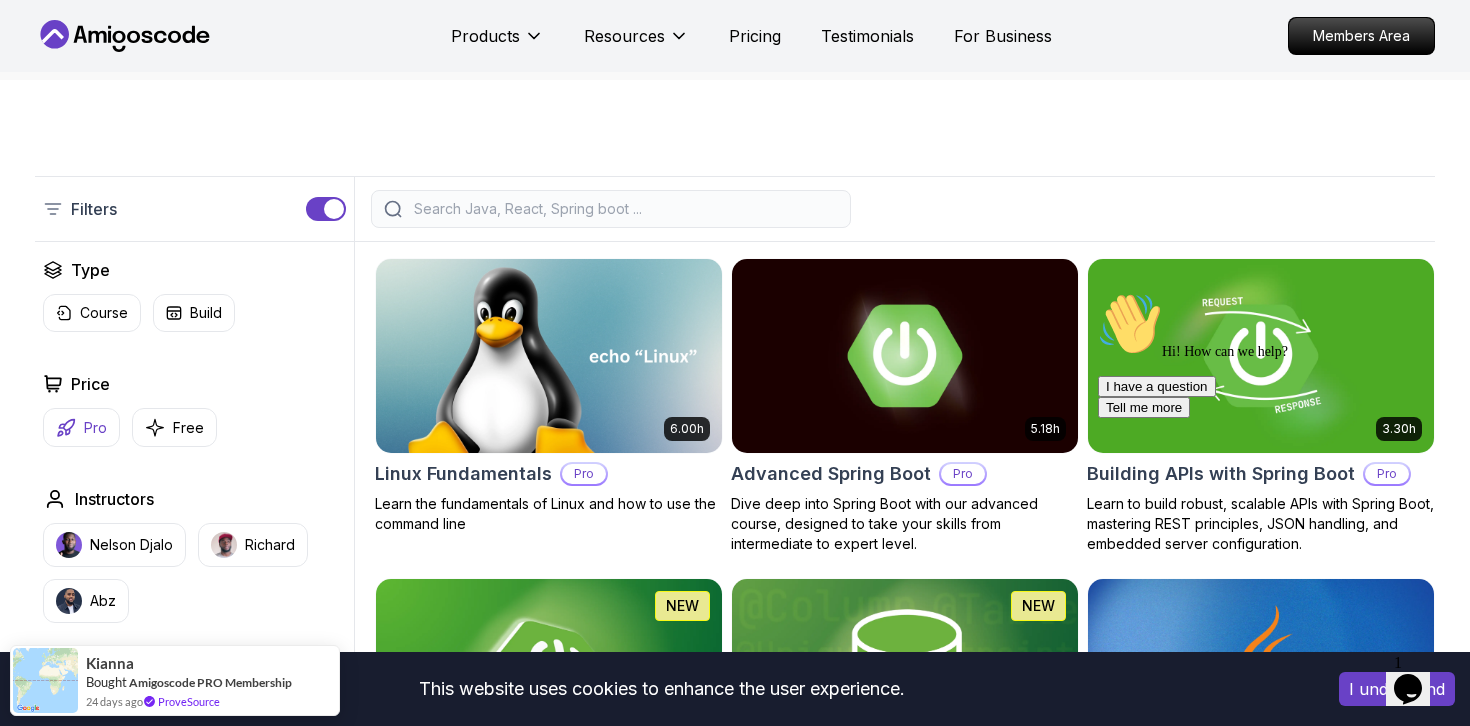 click 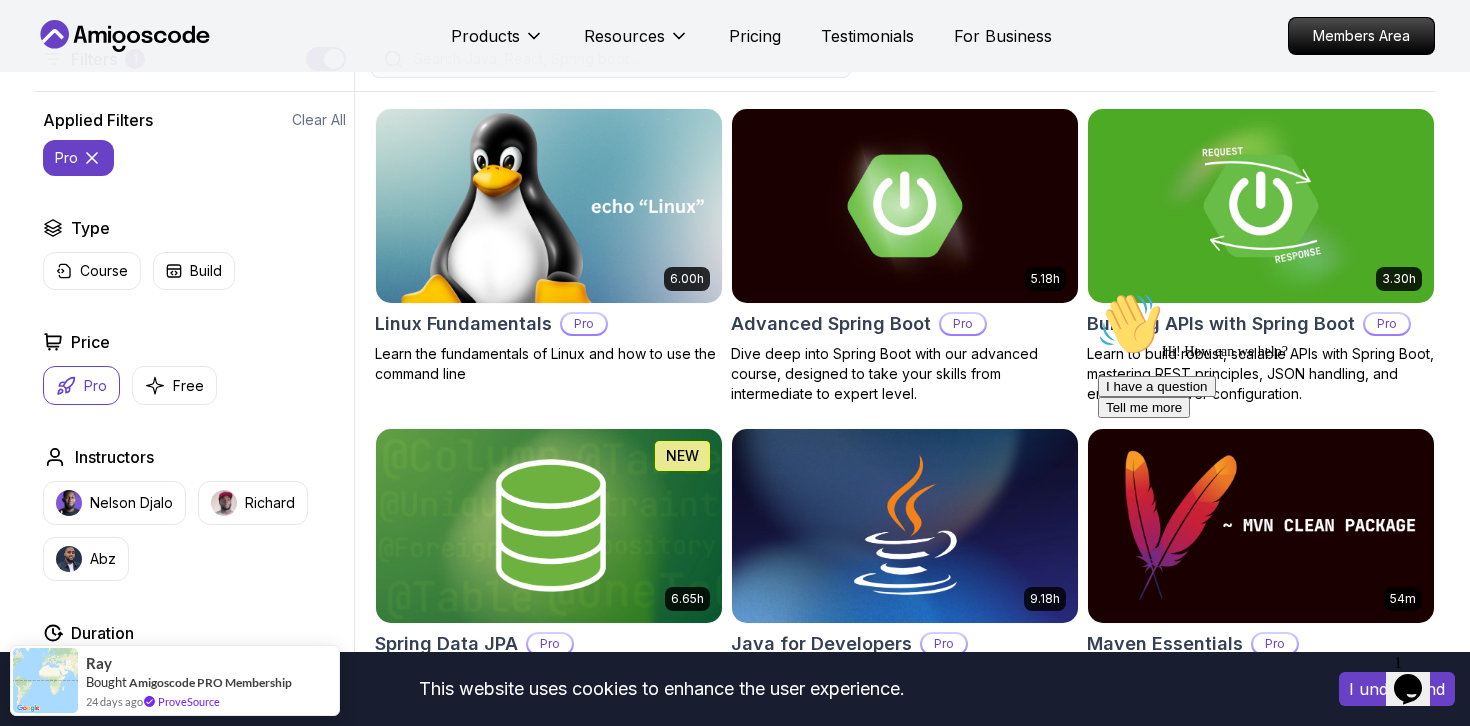 scroll, scrollTop: 550, scrollLeft: 0, axis: vertical 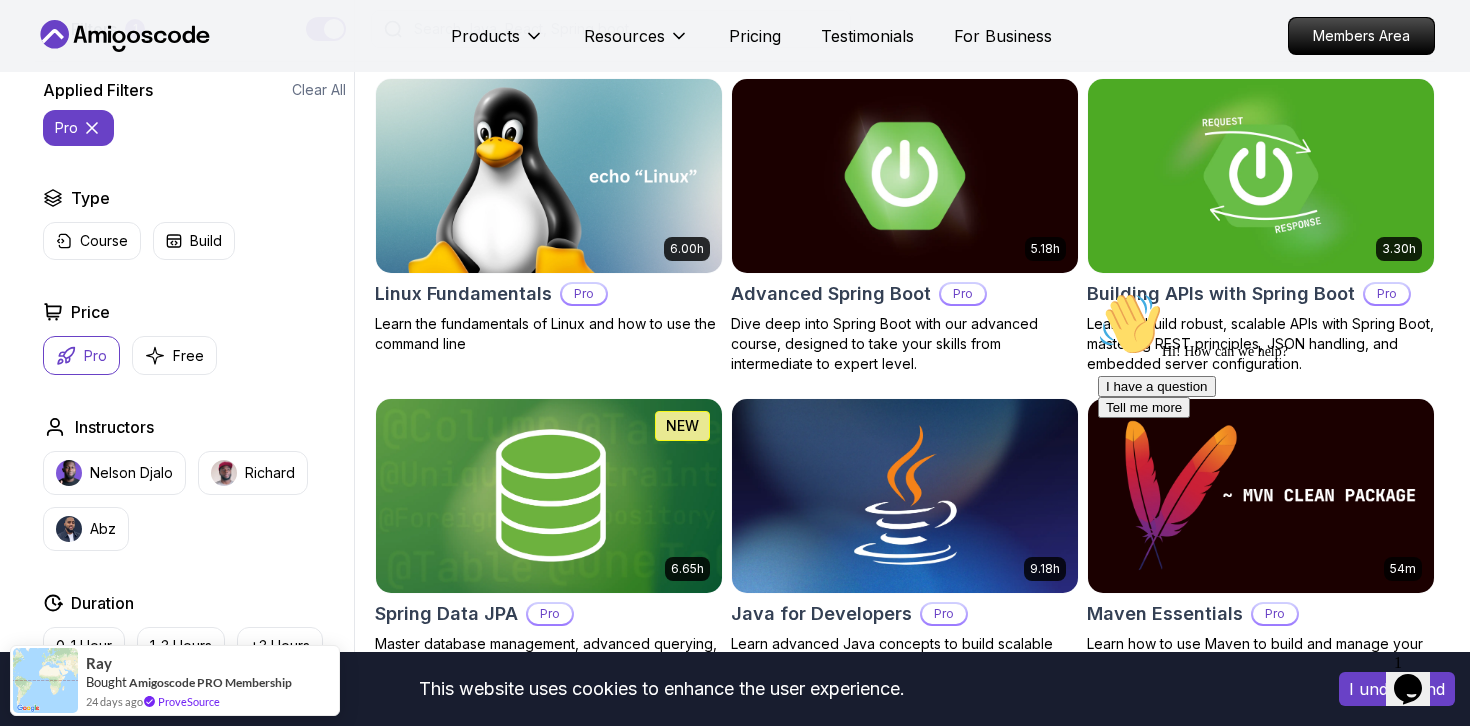 click at bounding box center (904, 175) 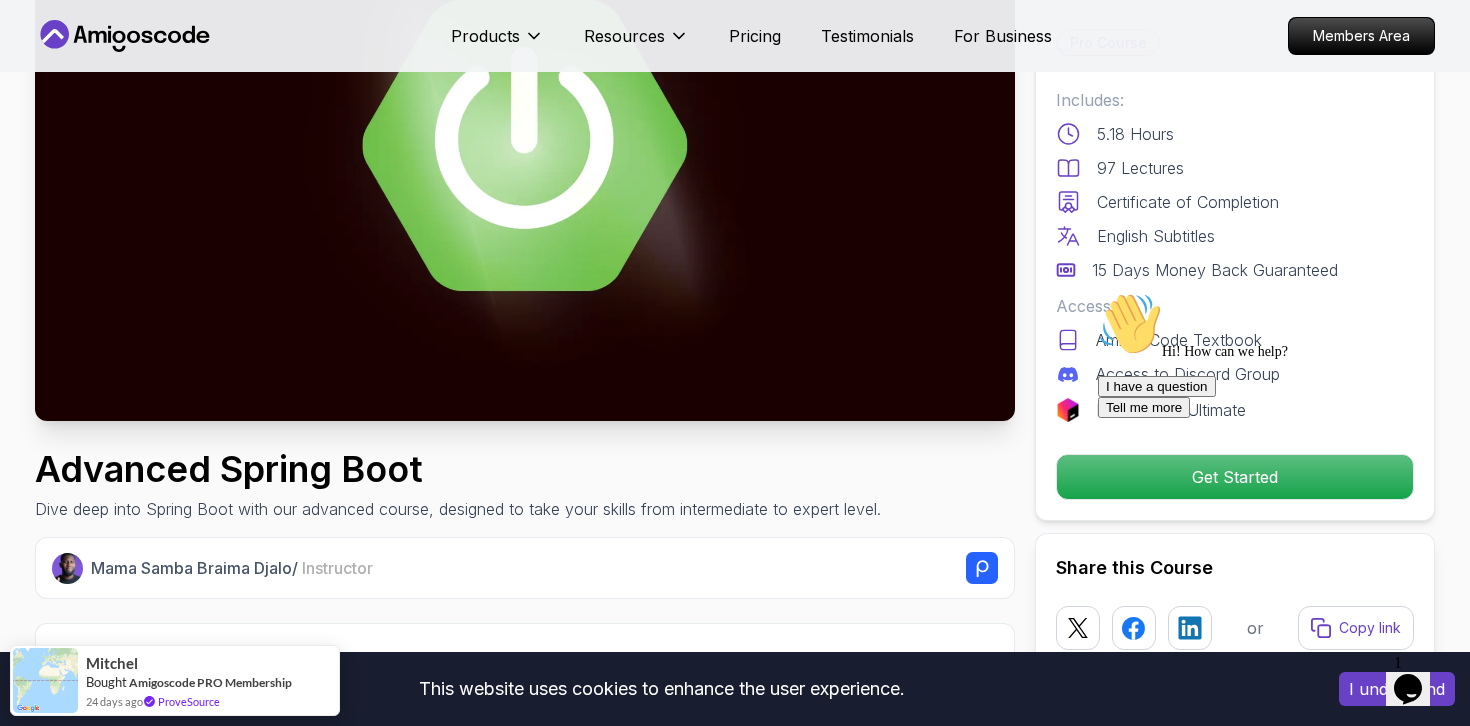 scroll, scrollTop: 360, scrollLeft: 0, axis: vertical 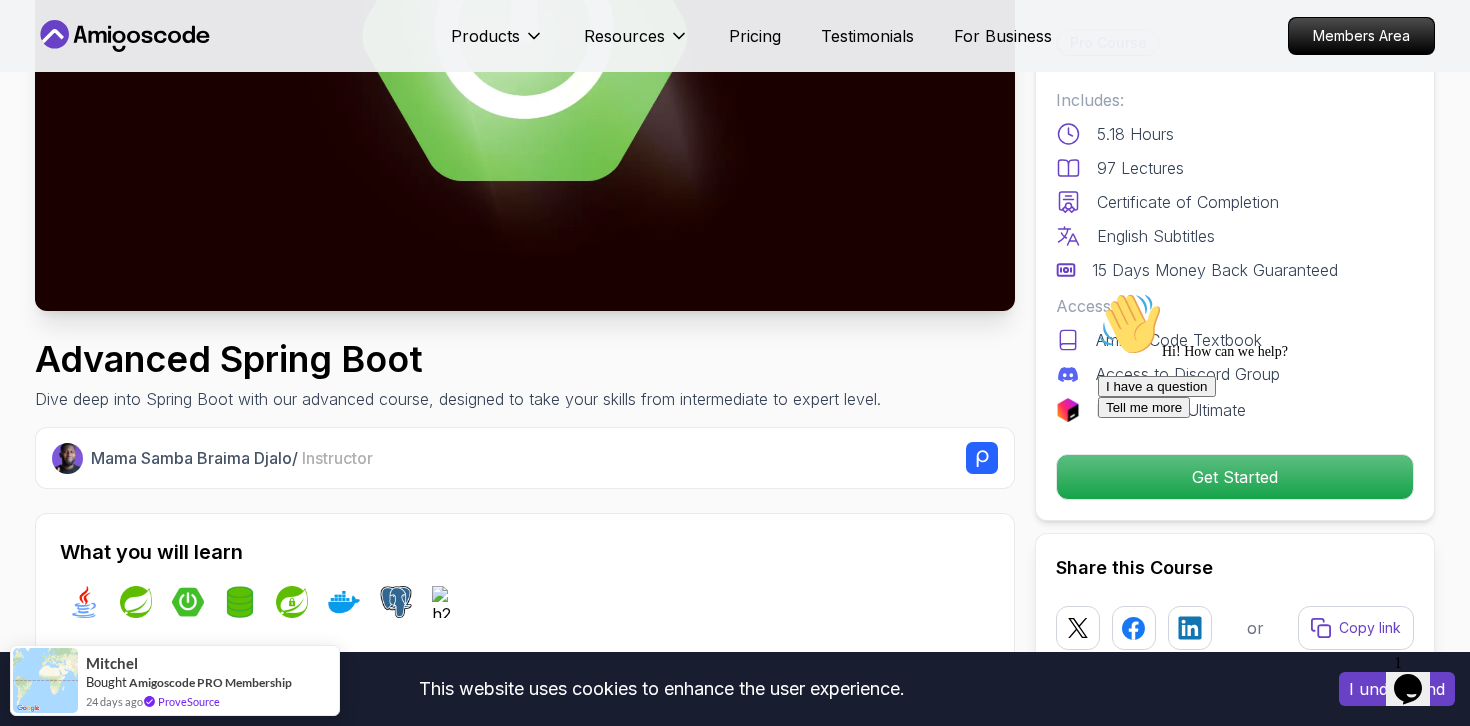 click at bounding box center (1278, 292) 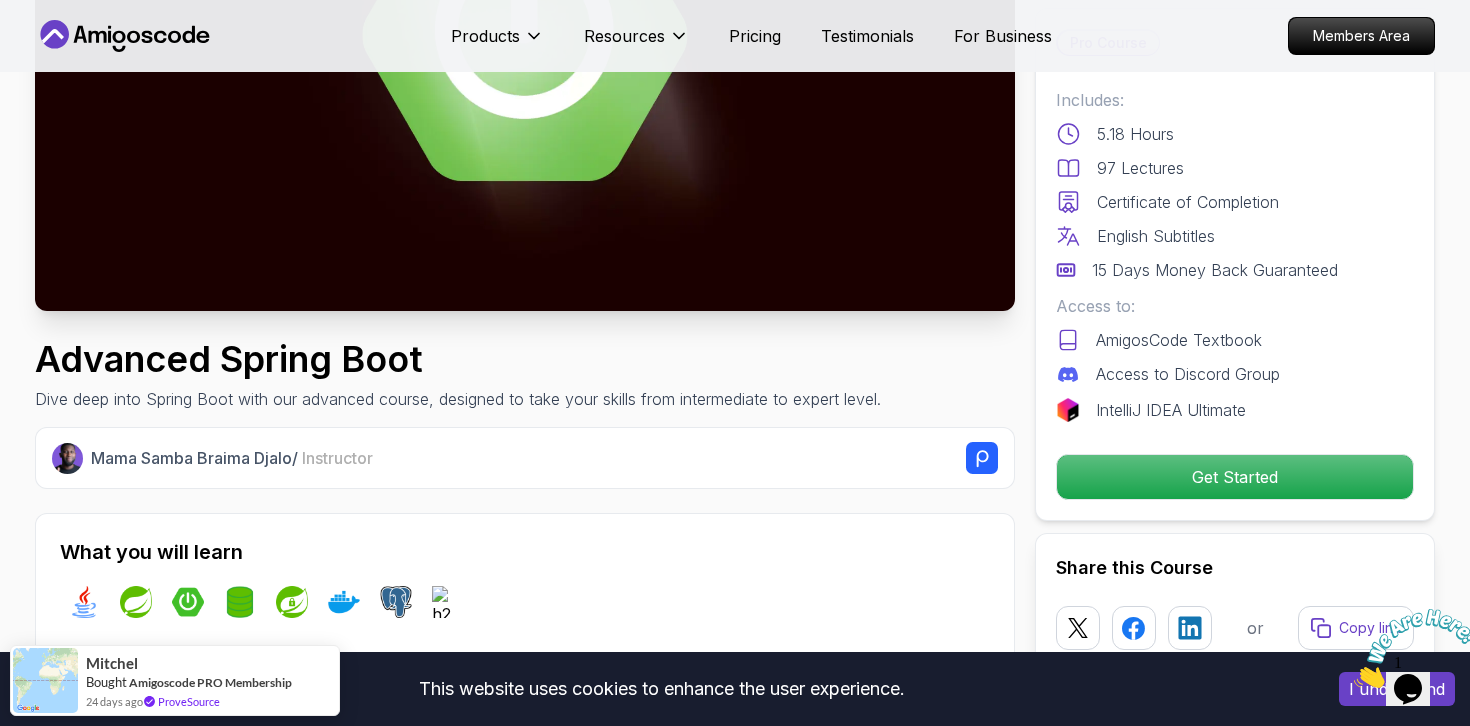 click at bounding box center [1354, 682] 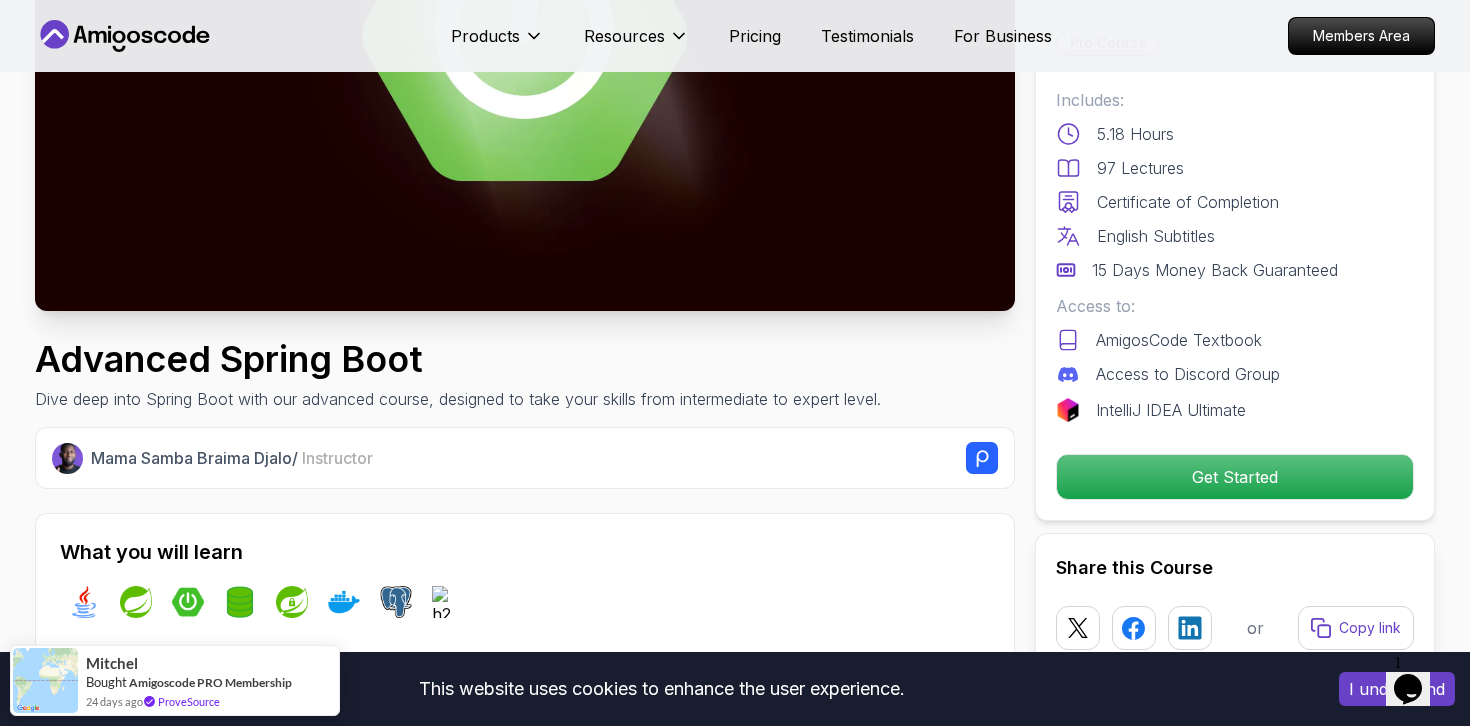 click 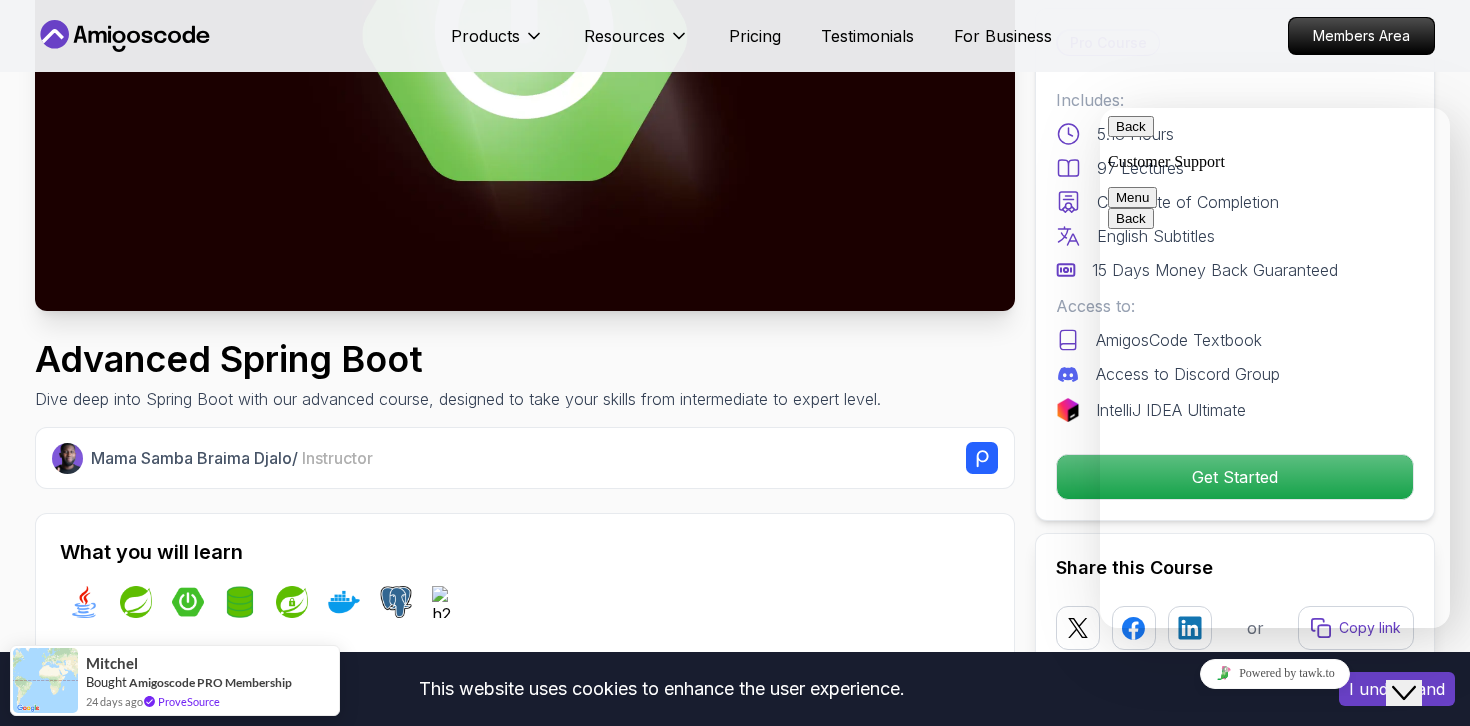 click on "Close Chat This icon closes the chat window." 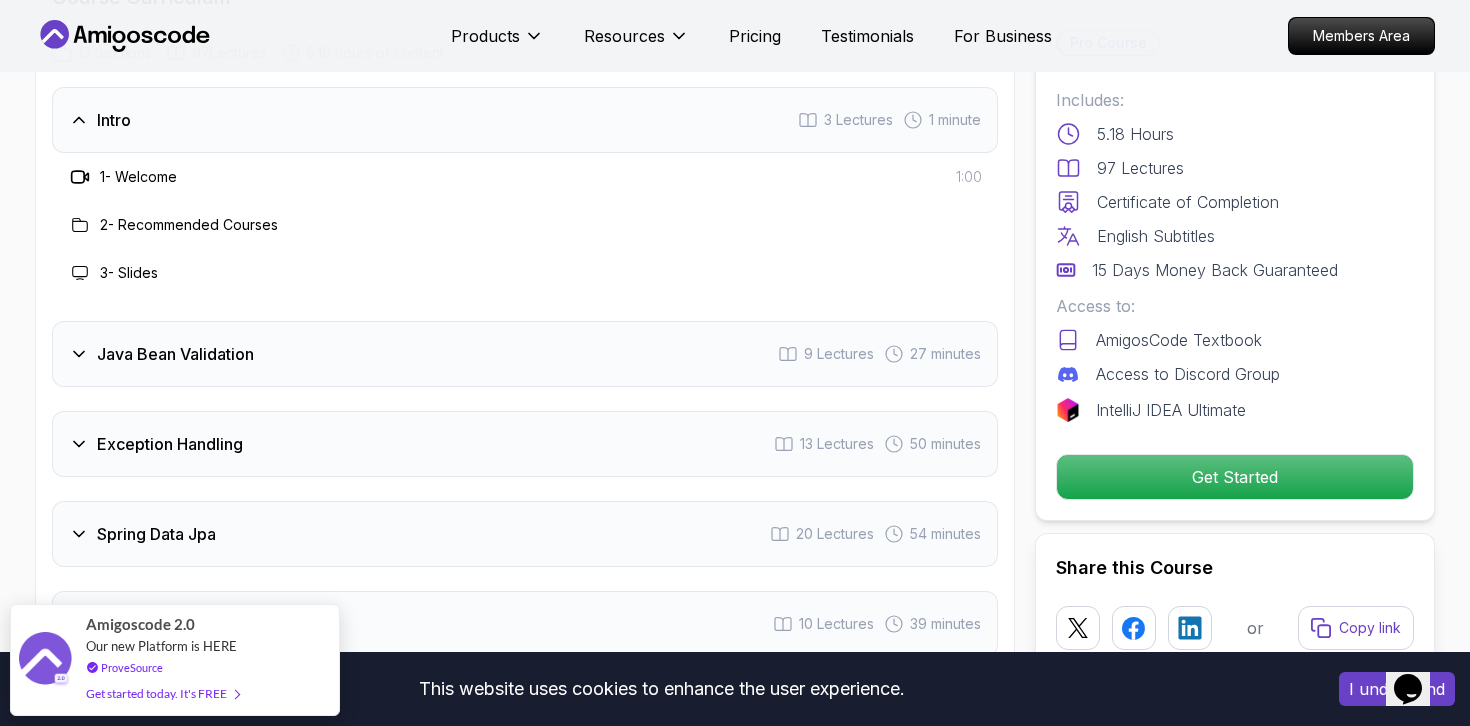 scroll, scrollTop: 2732, scrollLeft: 0, axis: vertical 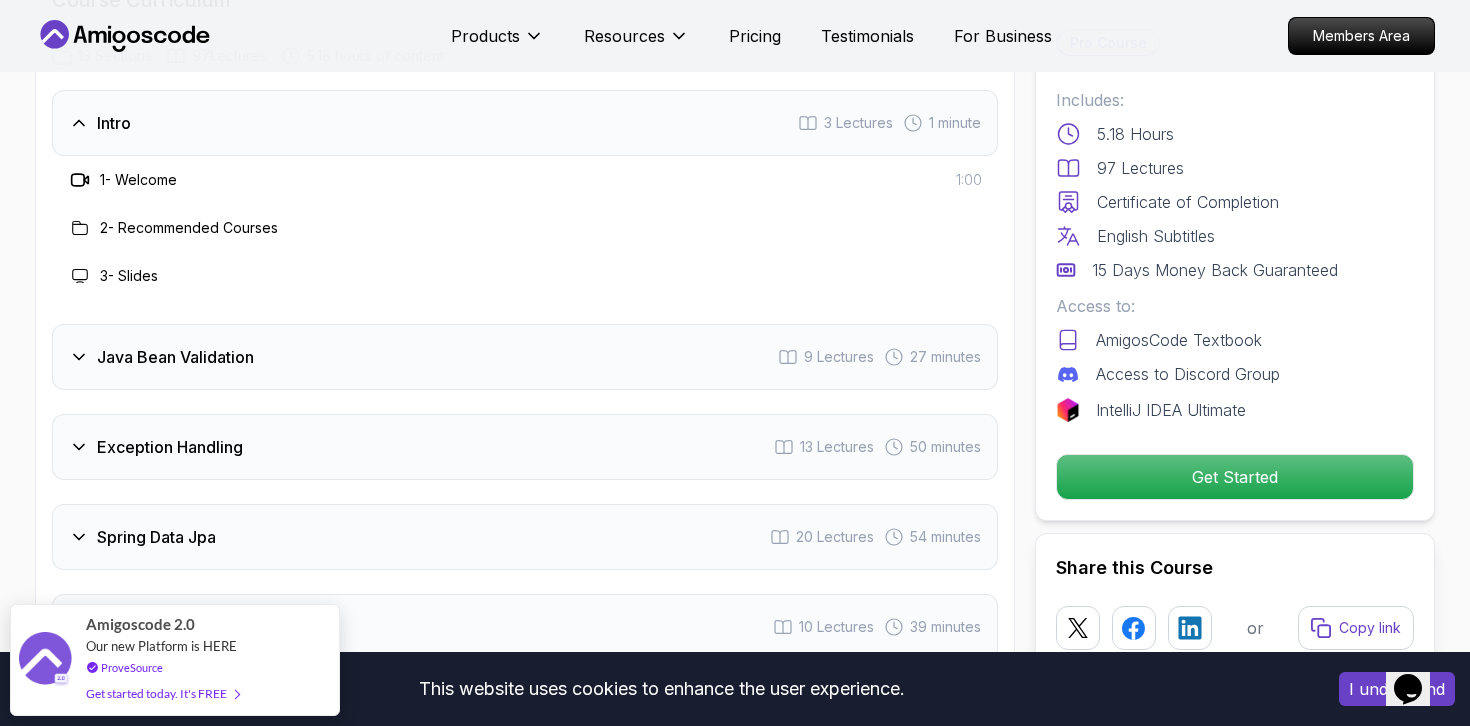 click on "Java Bean Validation 9   Lectures     27 minutes" at bounding box center [525, 357] 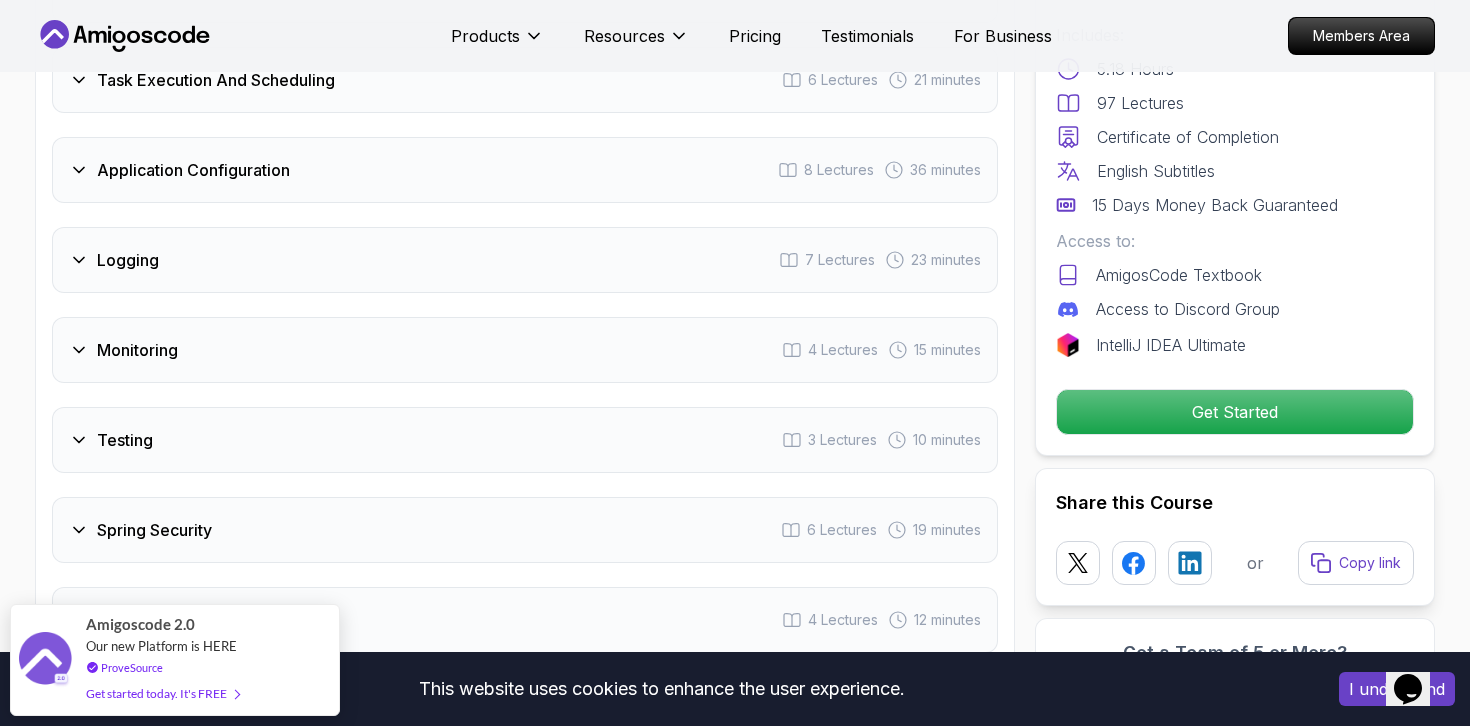 click on "Monitoring 4   Lectures     15 minutes" at bounding box center (525, 350) 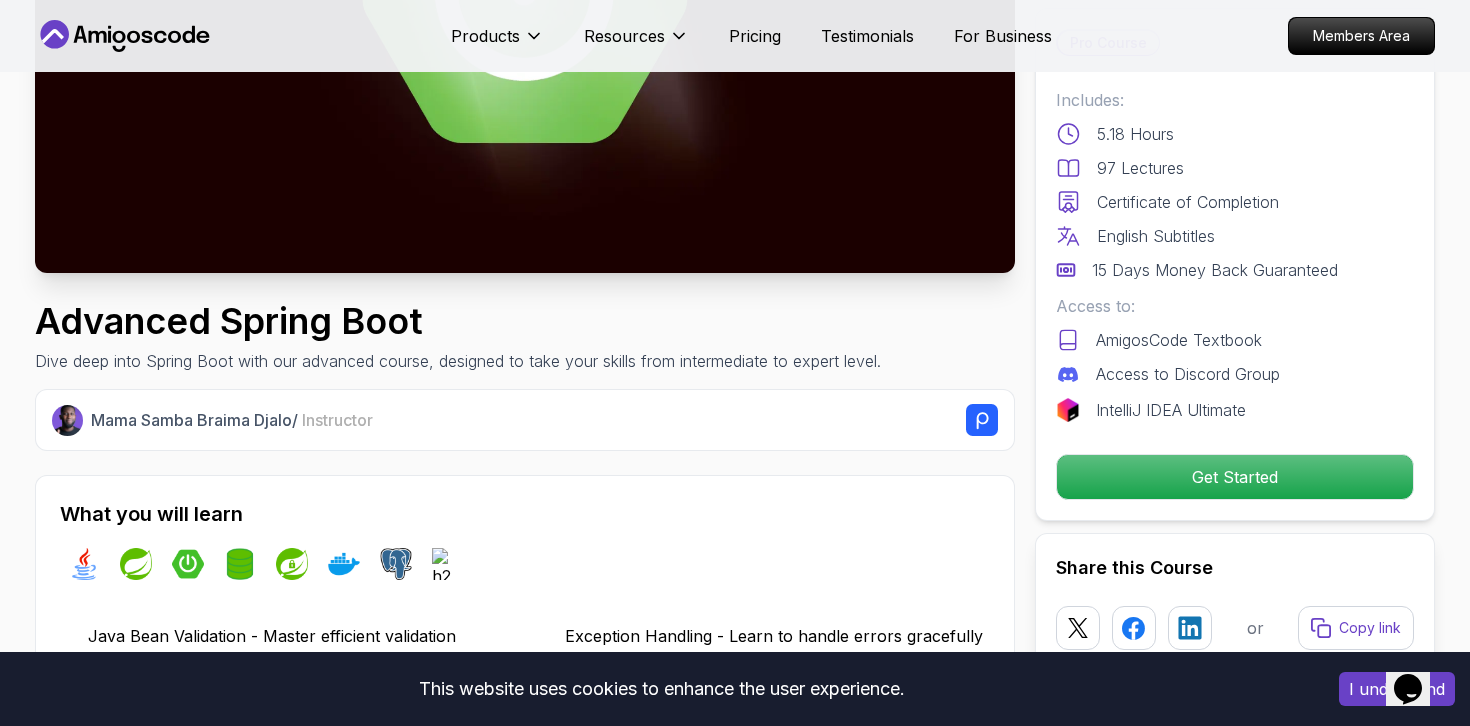 scroll, scrollTop: 0, scrollLeft: 0, axis: both 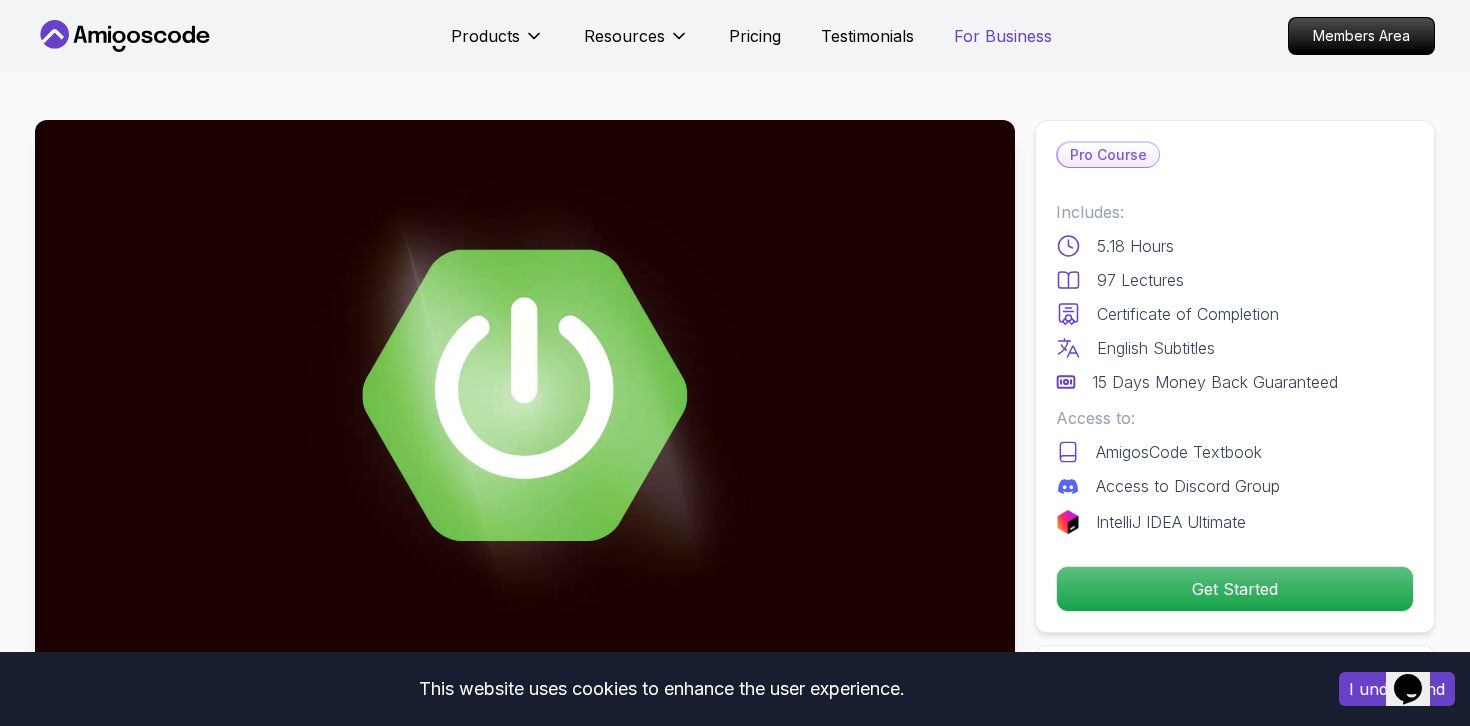 click on "For Business" at bounding box center [1003, 36] 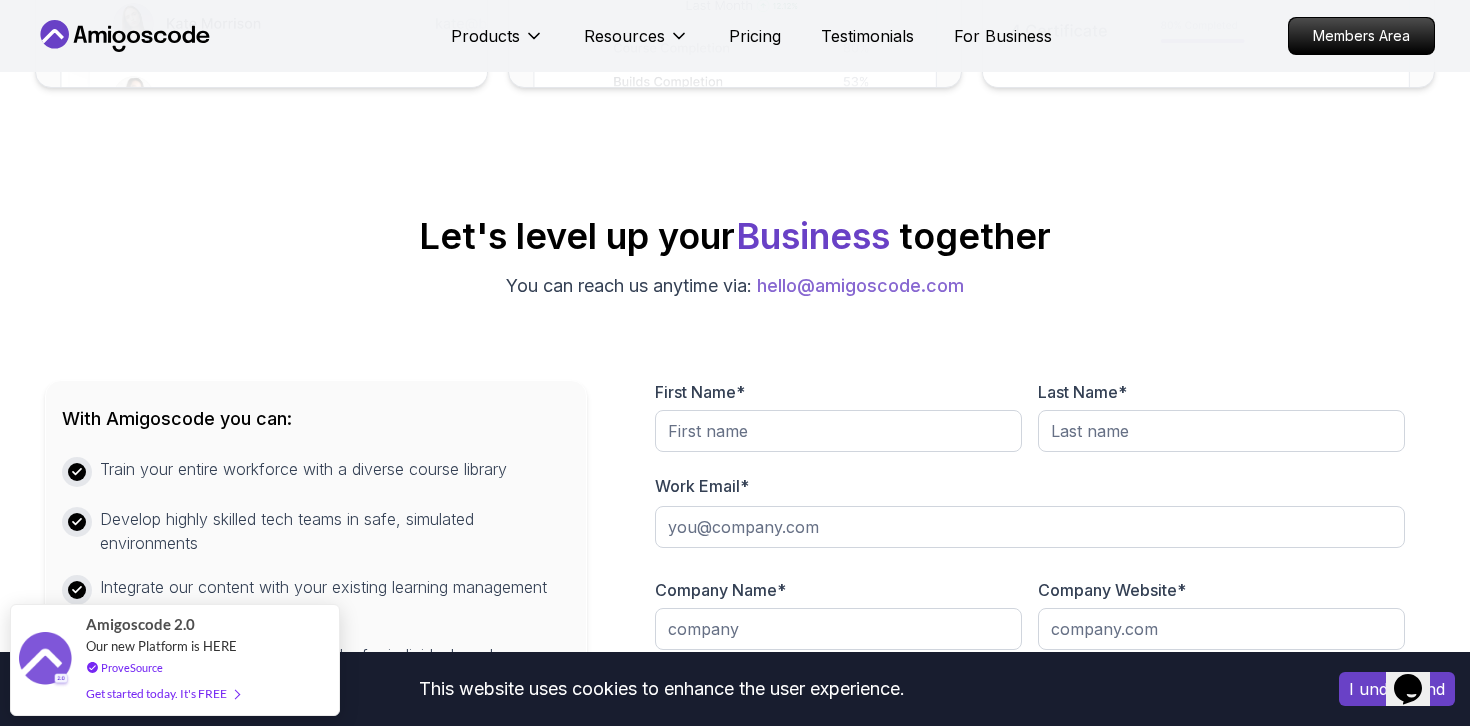 scroll, scrollTop: 0, scrollLeft: 0, axis: both 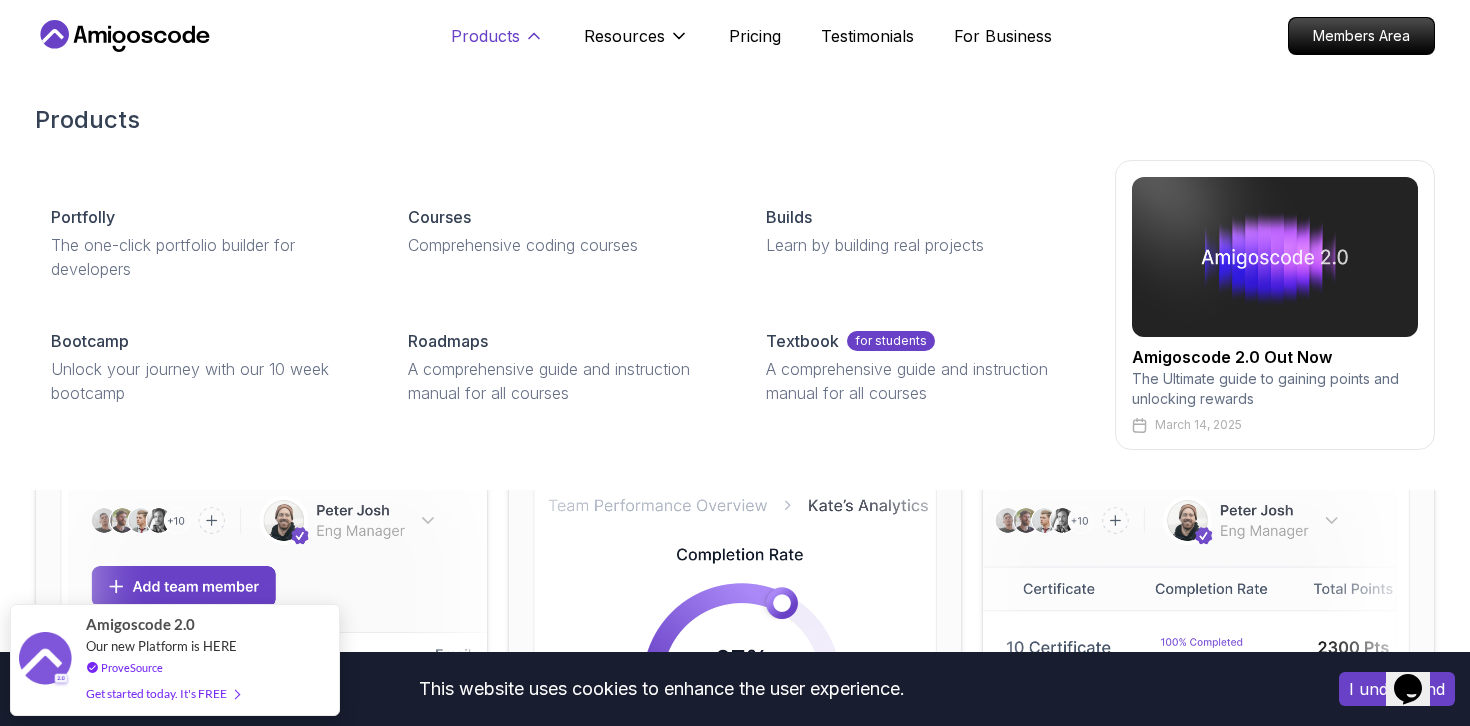 click on "Products" at bounding box center (497, 44) 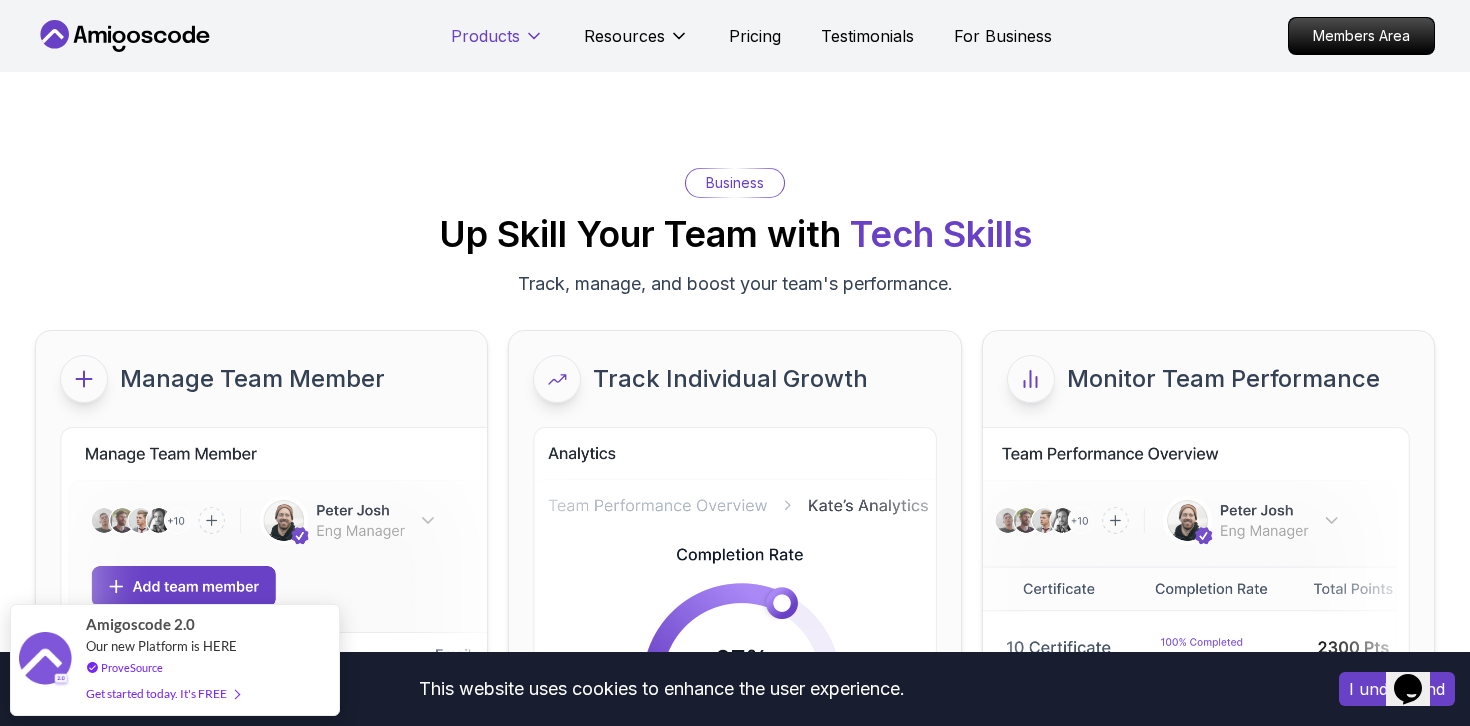 click on "Products" at bounding box center (497, 44) 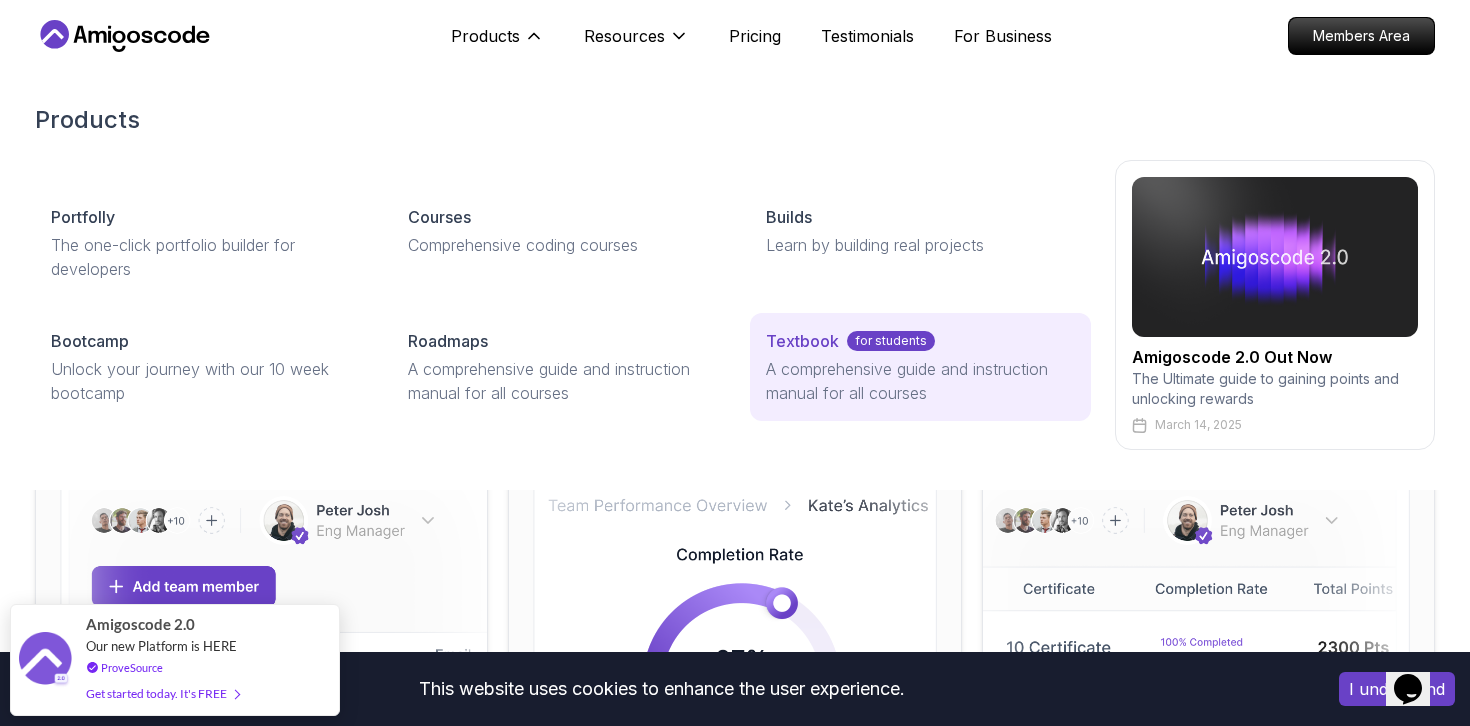 click on "Textbook" at bounding box center [802, 341] 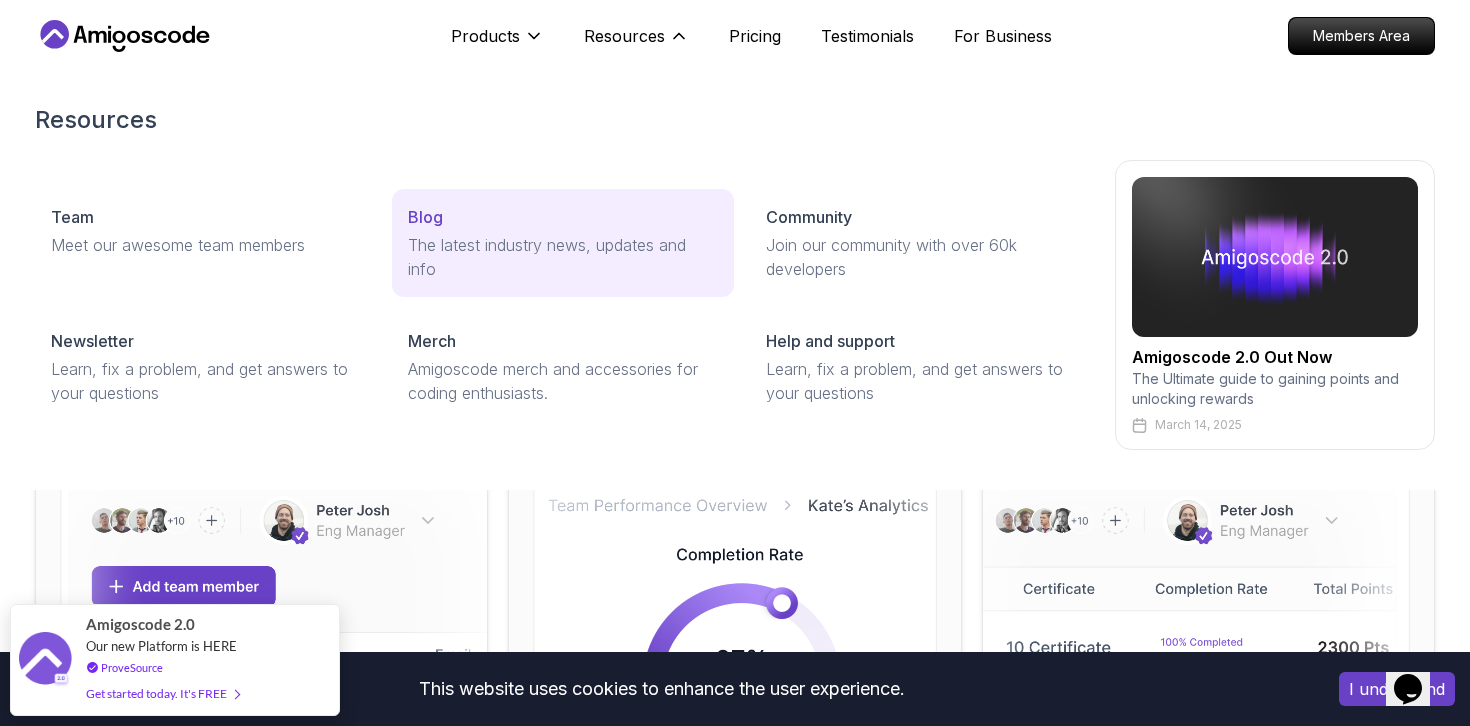 click on "Blog" at bounding box center [425, 217] 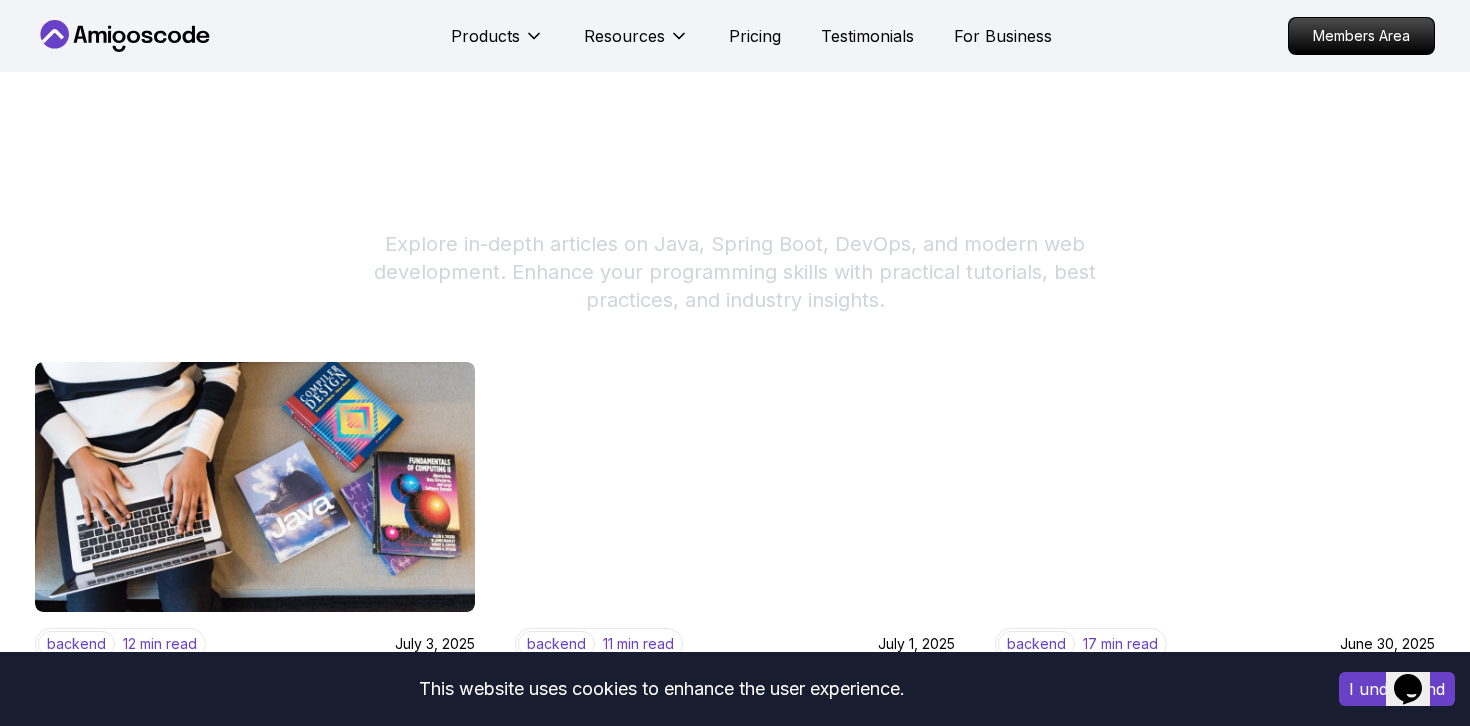 scroll, scrollTop: 0, scrollLeft: 0, axis: both 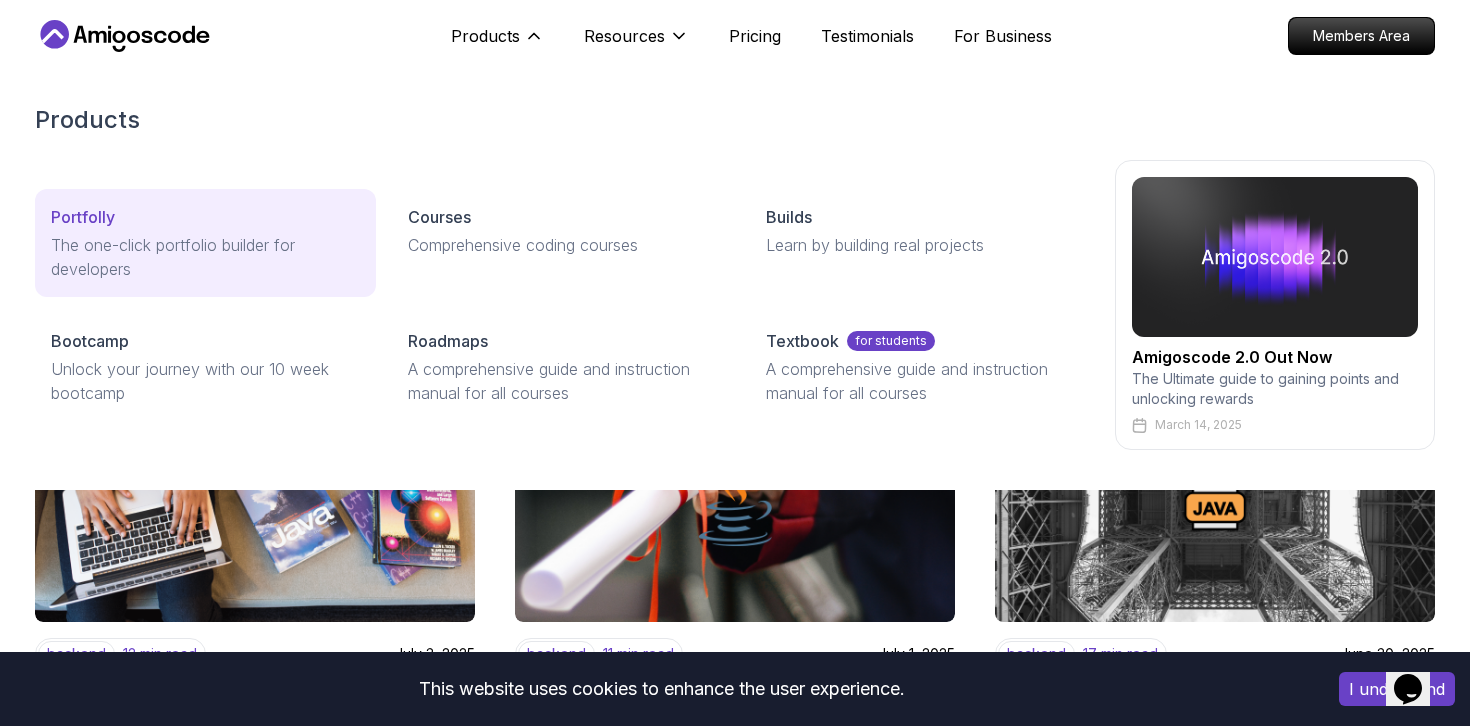 click on "The one-click portfolio builder for developers" at bounding box center [205, 257] 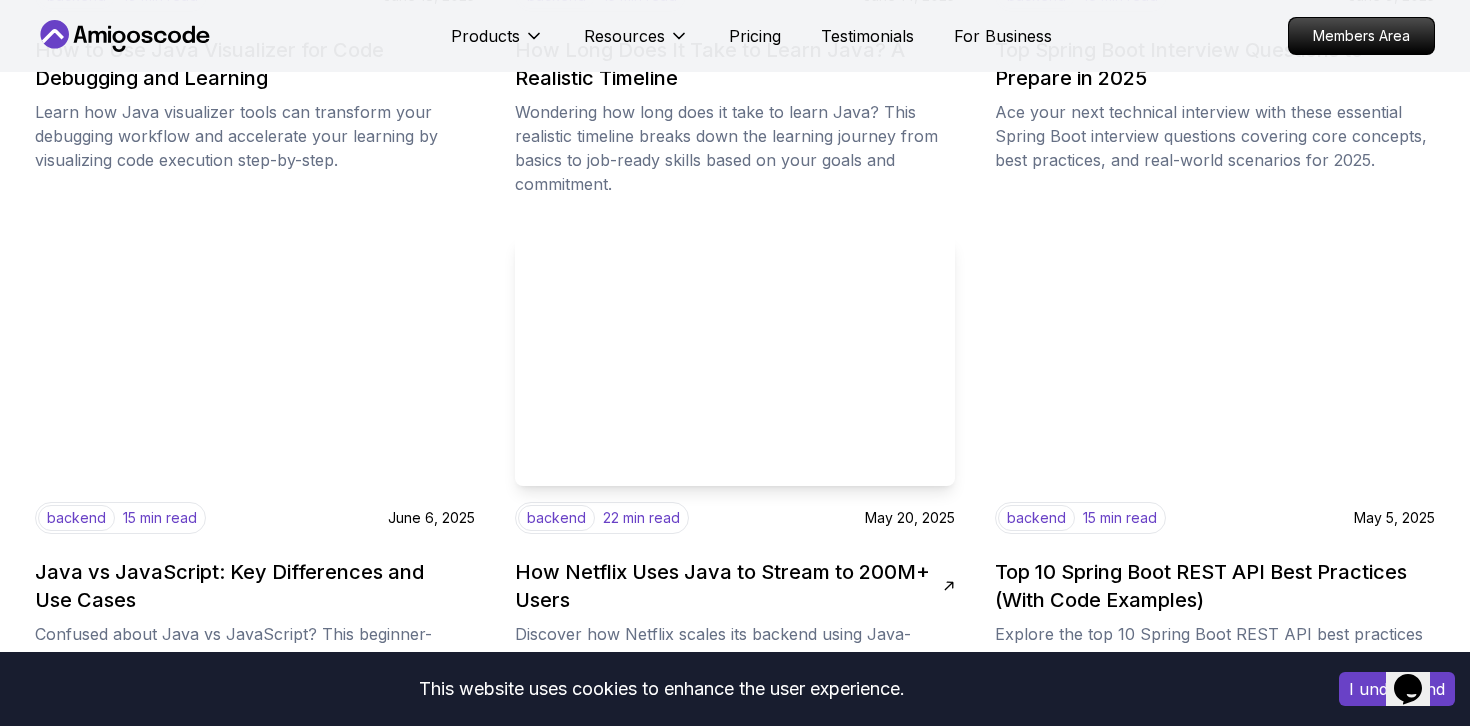 scroll, scrollTop: 1999, scrollLeft: 0, axis: vertical 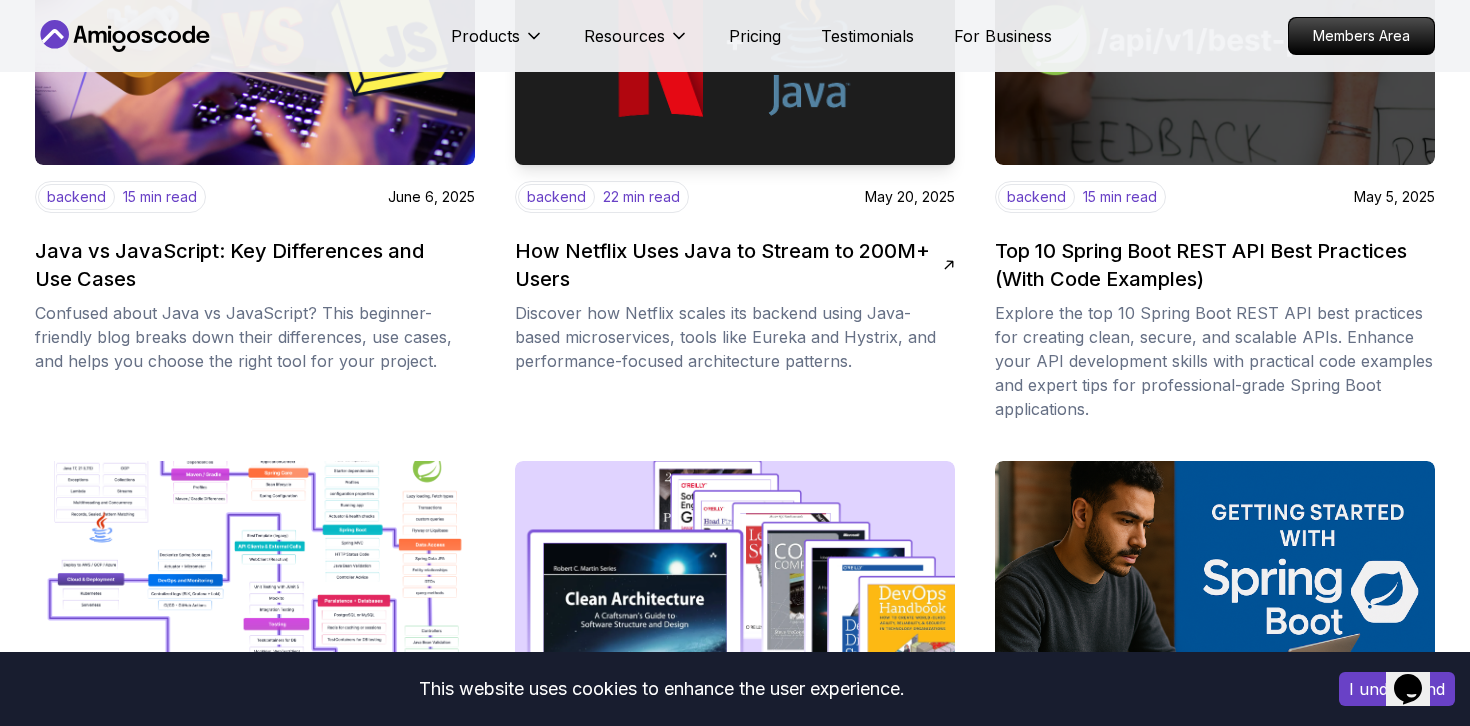 click on "How Netflix Uses Java to Stream to 200M+ Users" at bounding box center (729, 265) 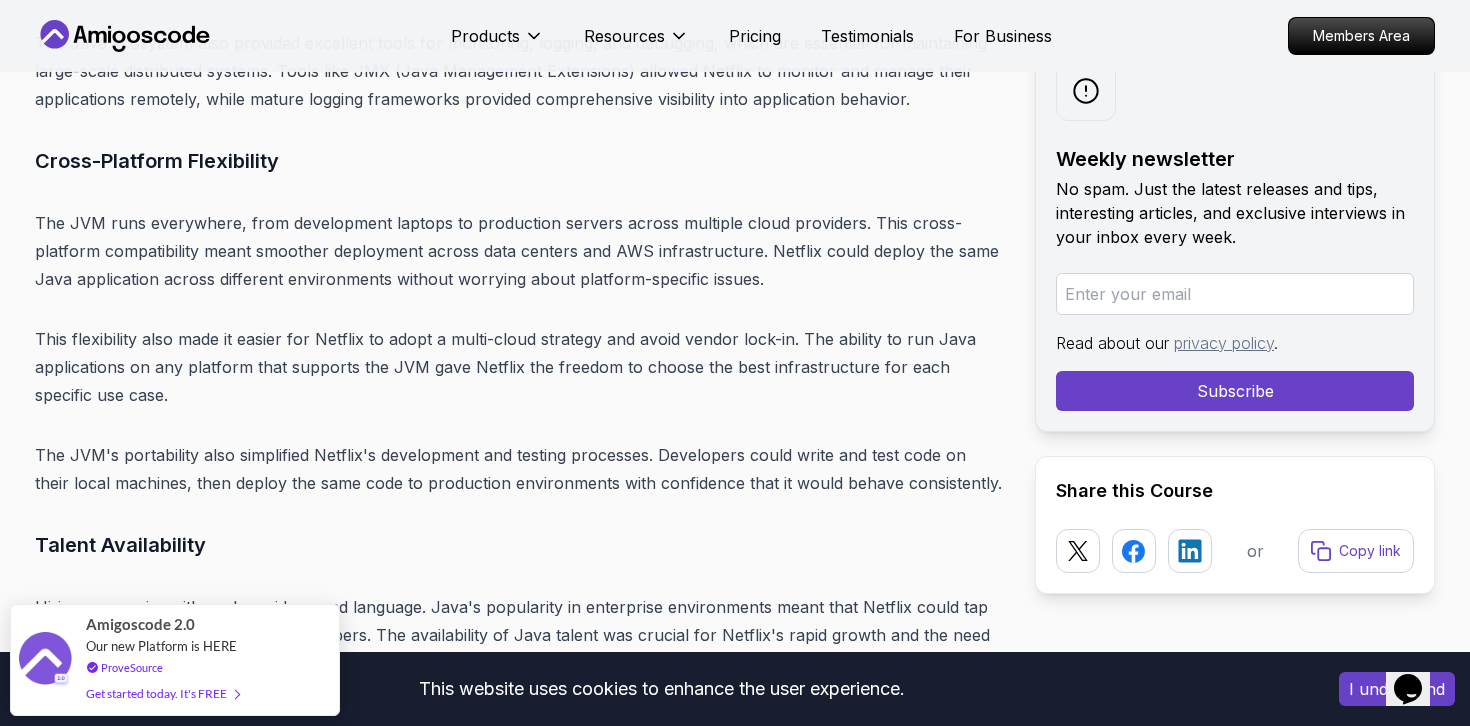 scroll, scrollTop: 4028, scrollLeft: 0, axis: vertical 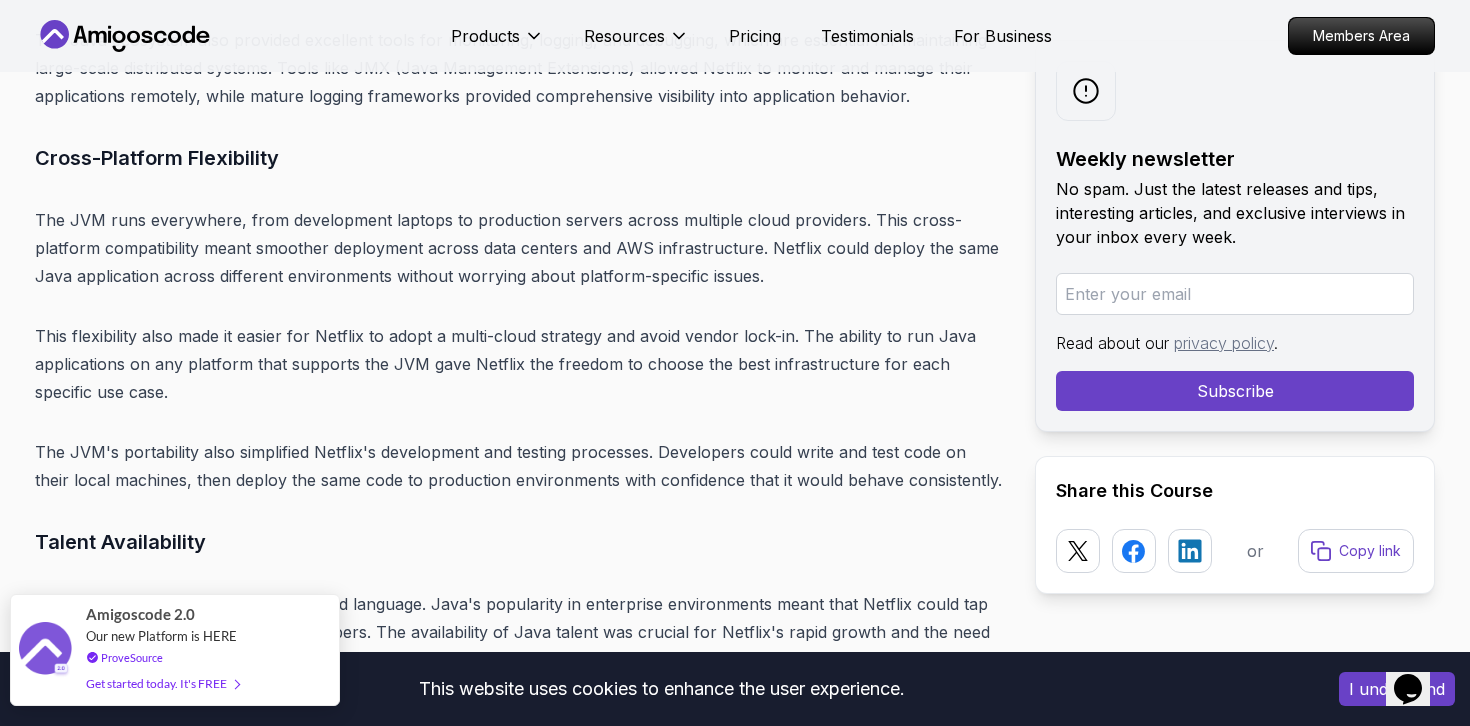 click on "Amigoscode 2.0 Our new Platform is HERE    ProveSource Get started today. It's FREE" at bounding box center (175, 650) 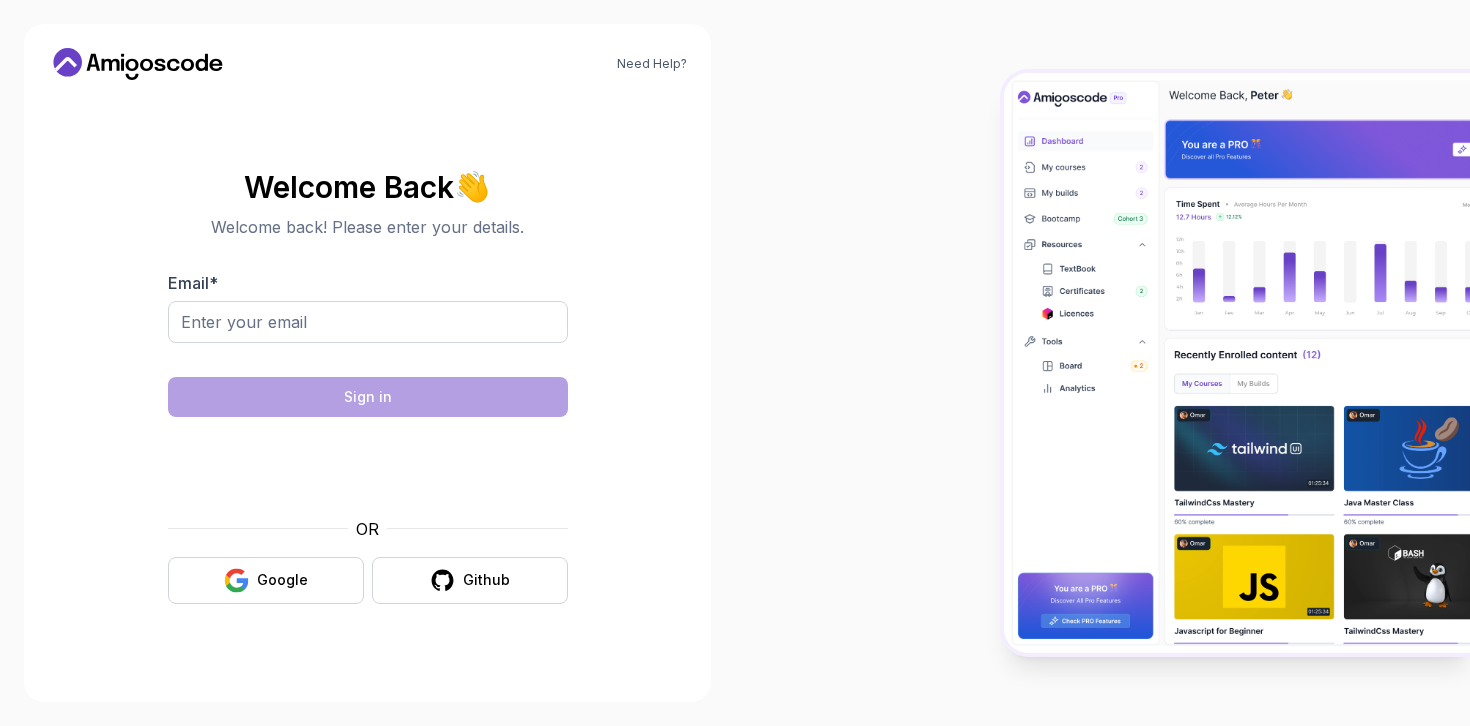 scroll, scrollTop: 0, scrollLeft: 0, axis: both 